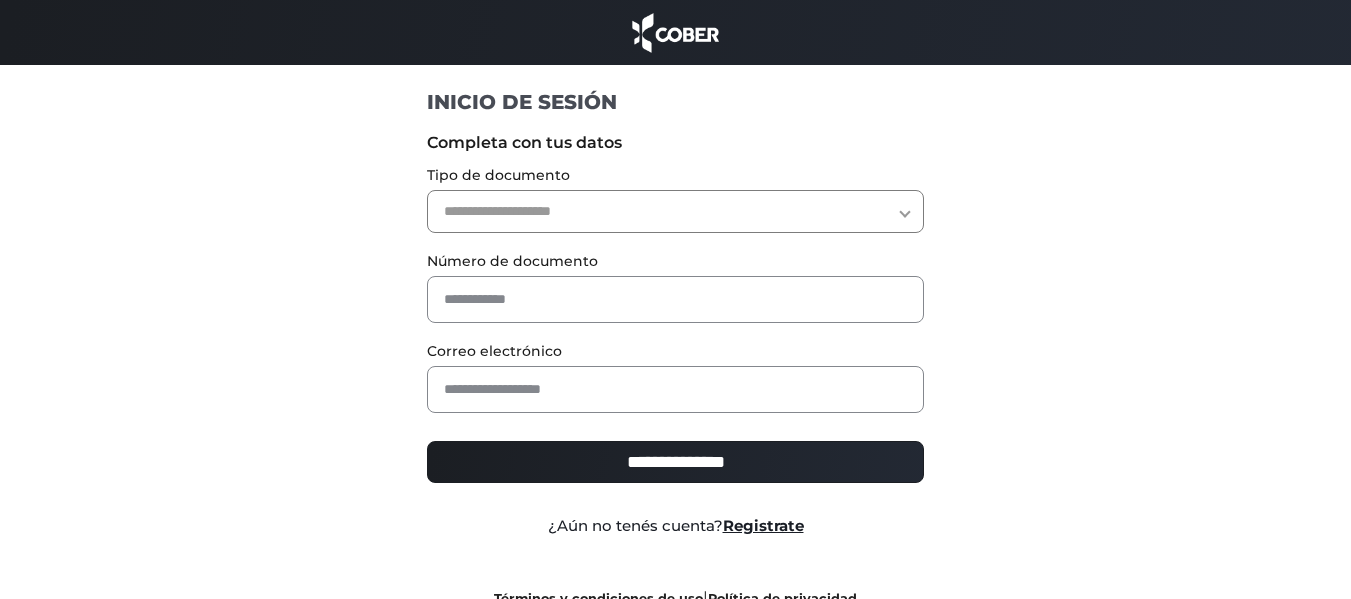 scroll, scrollTop: 0, scrollLeft: 0, axis: both 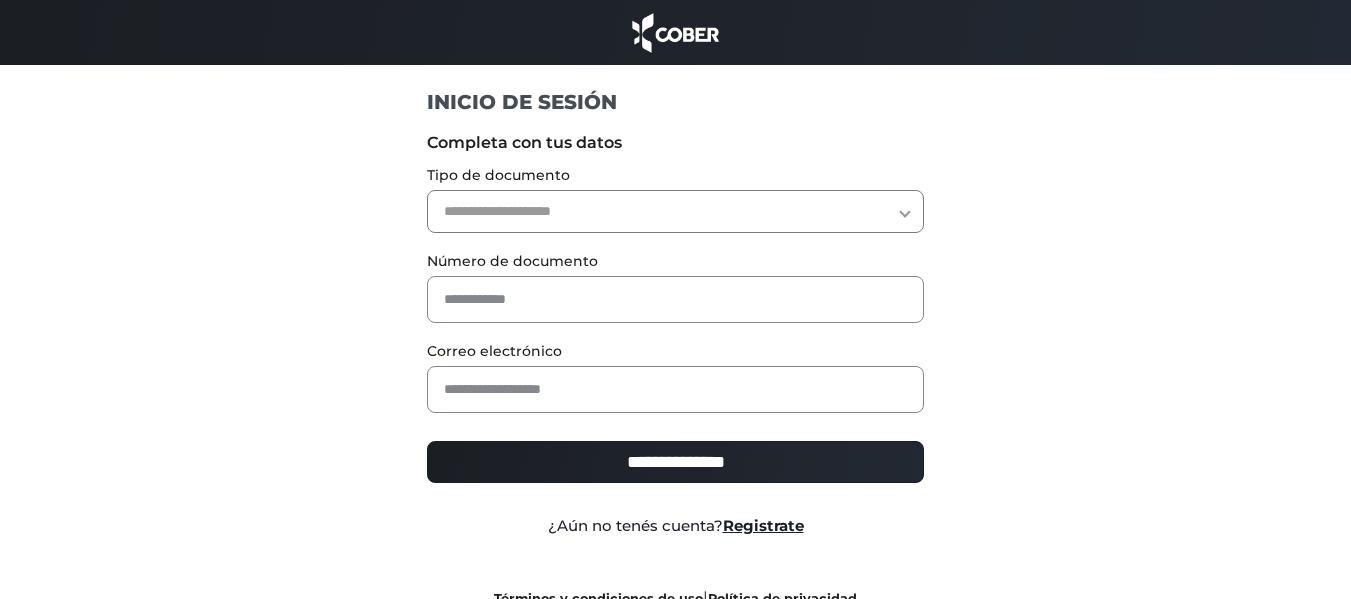 click on "**********" at bounding box center [675, 211] 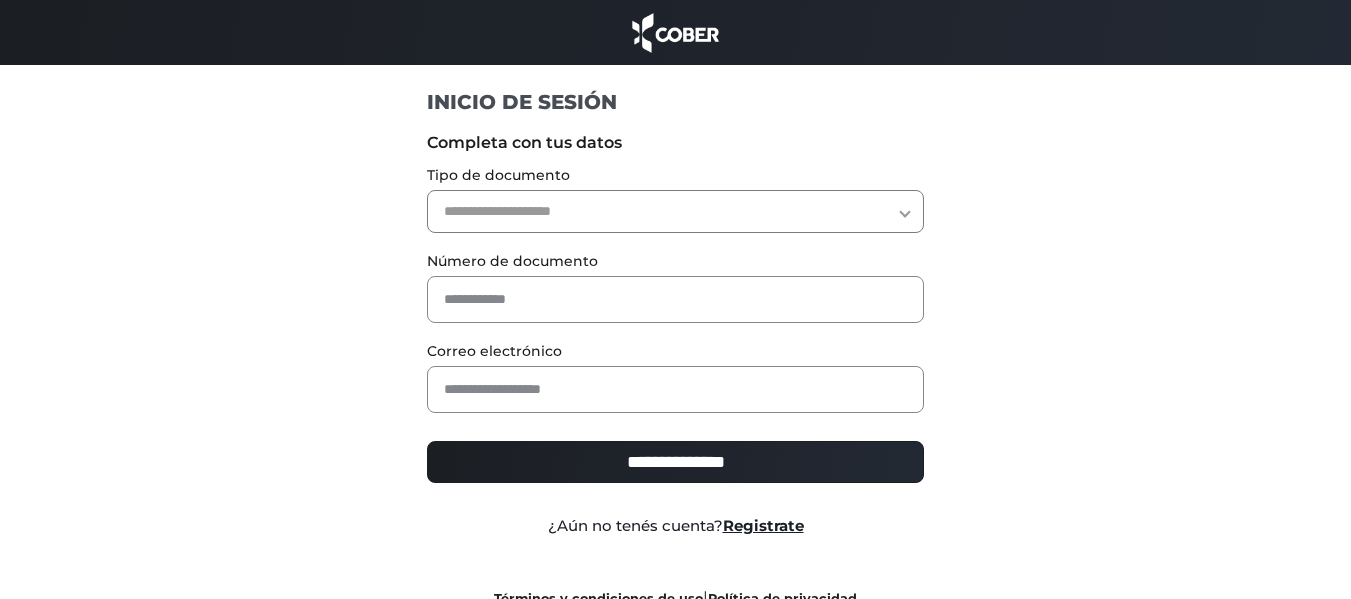 select on "***" 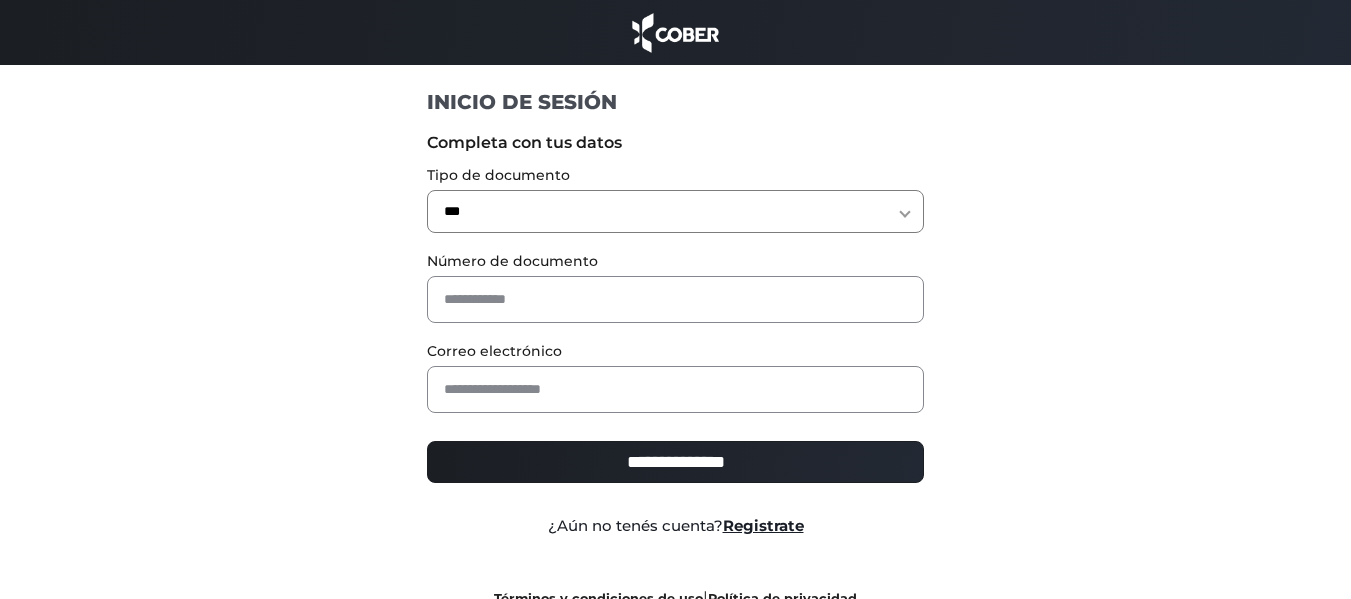 click on "**********" at bounding box center (675, 211) 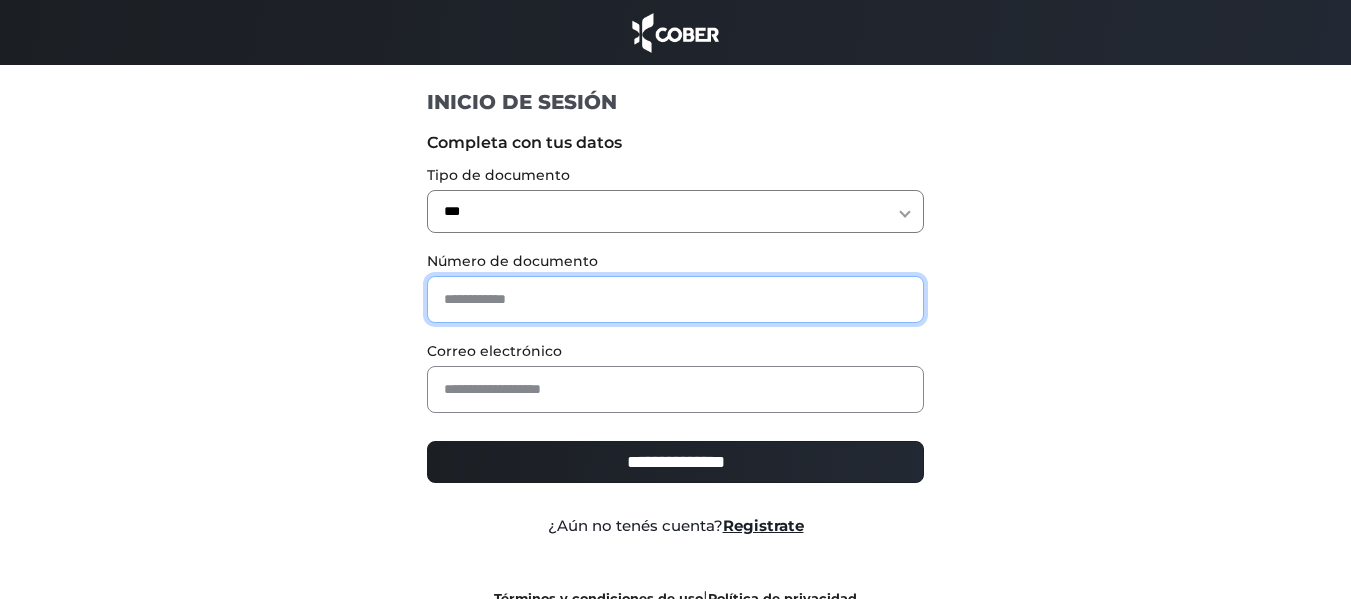 click at bounding box center (675, 299) 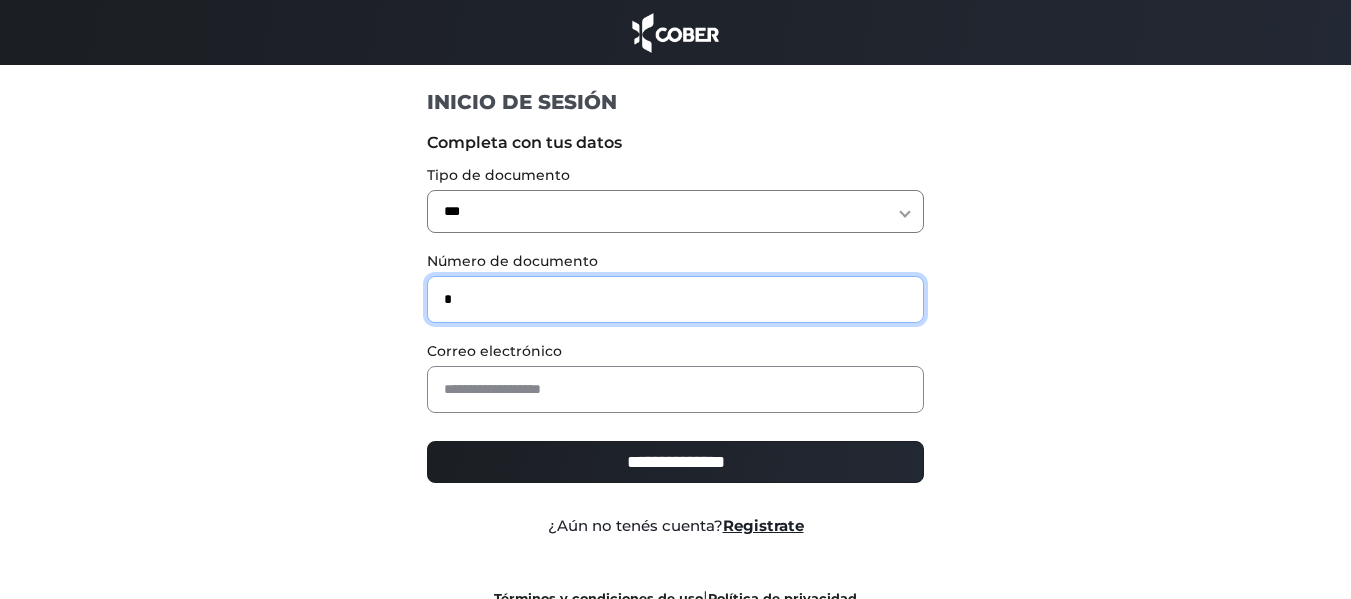 type on "*" 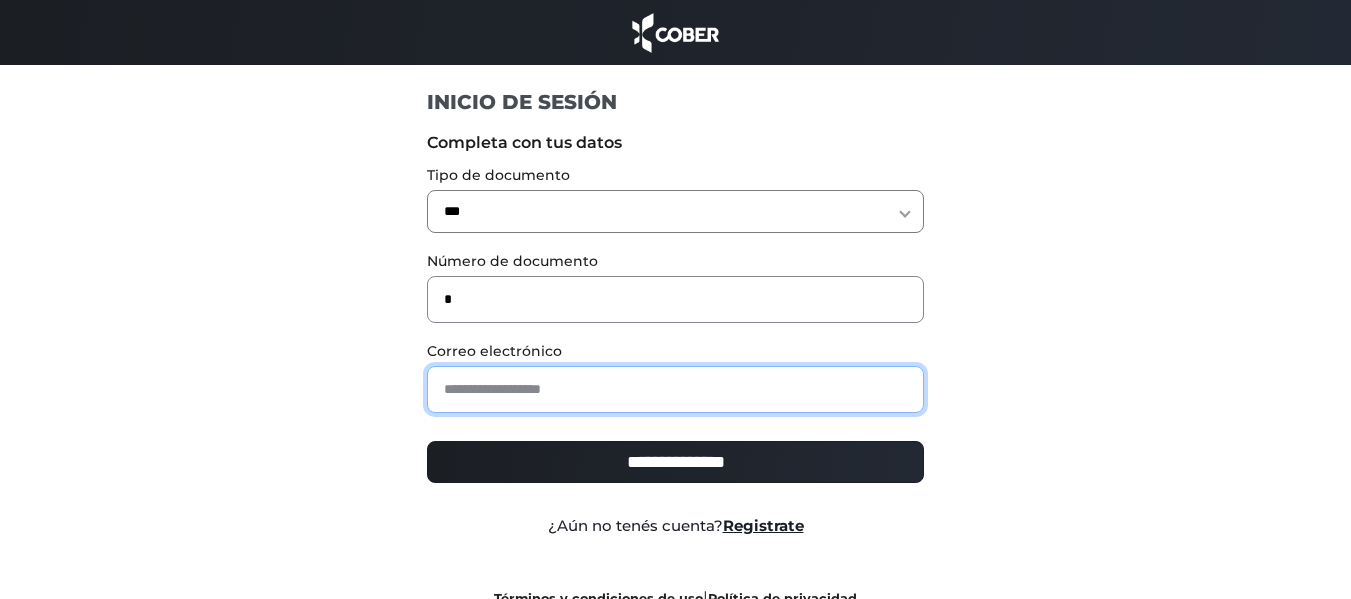 click at bounding box center [675, 389] 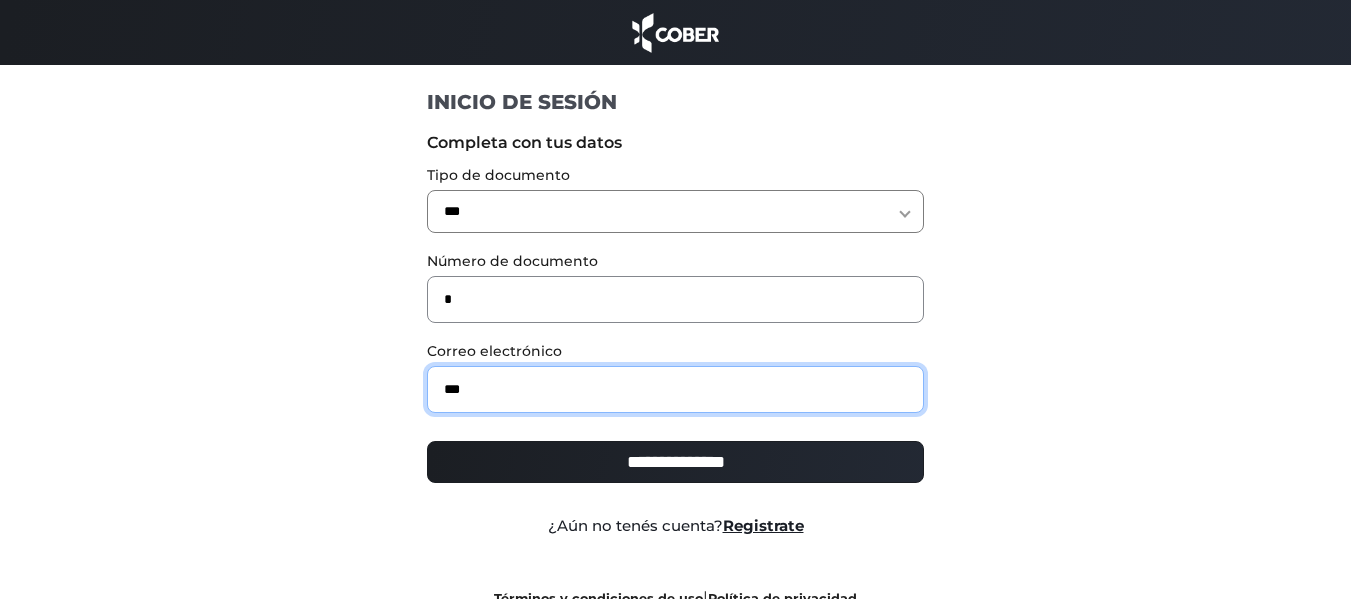 type on "**********" 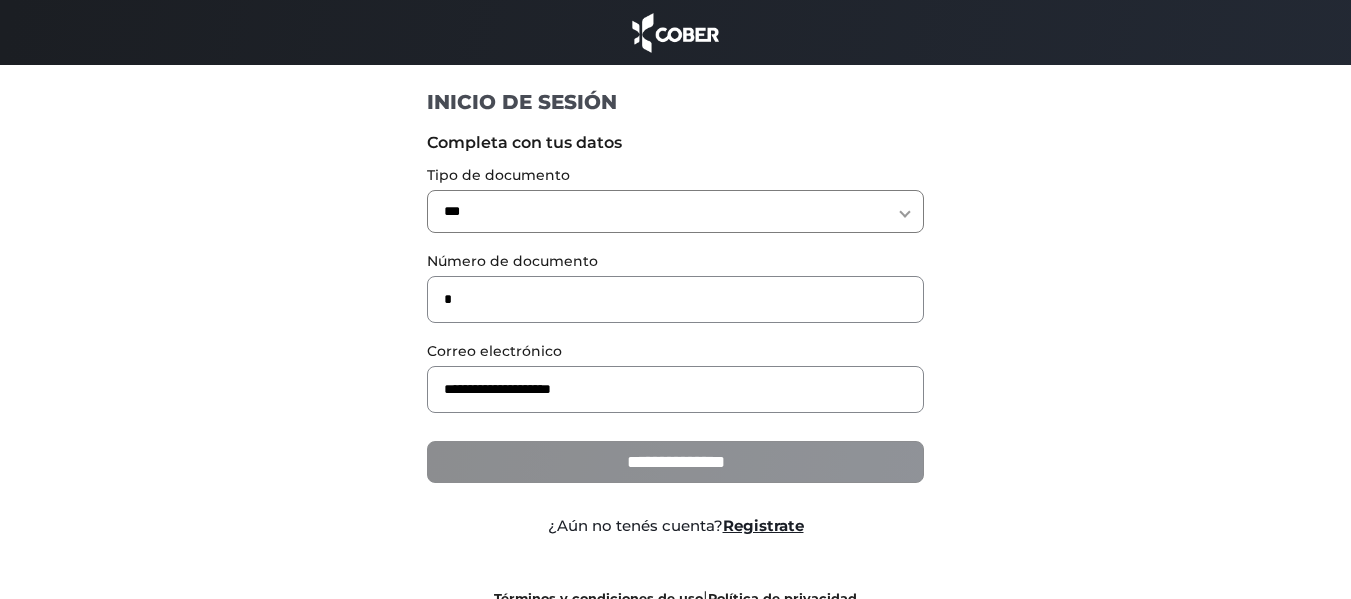 click on "**********" at bounding box center (675, 462) 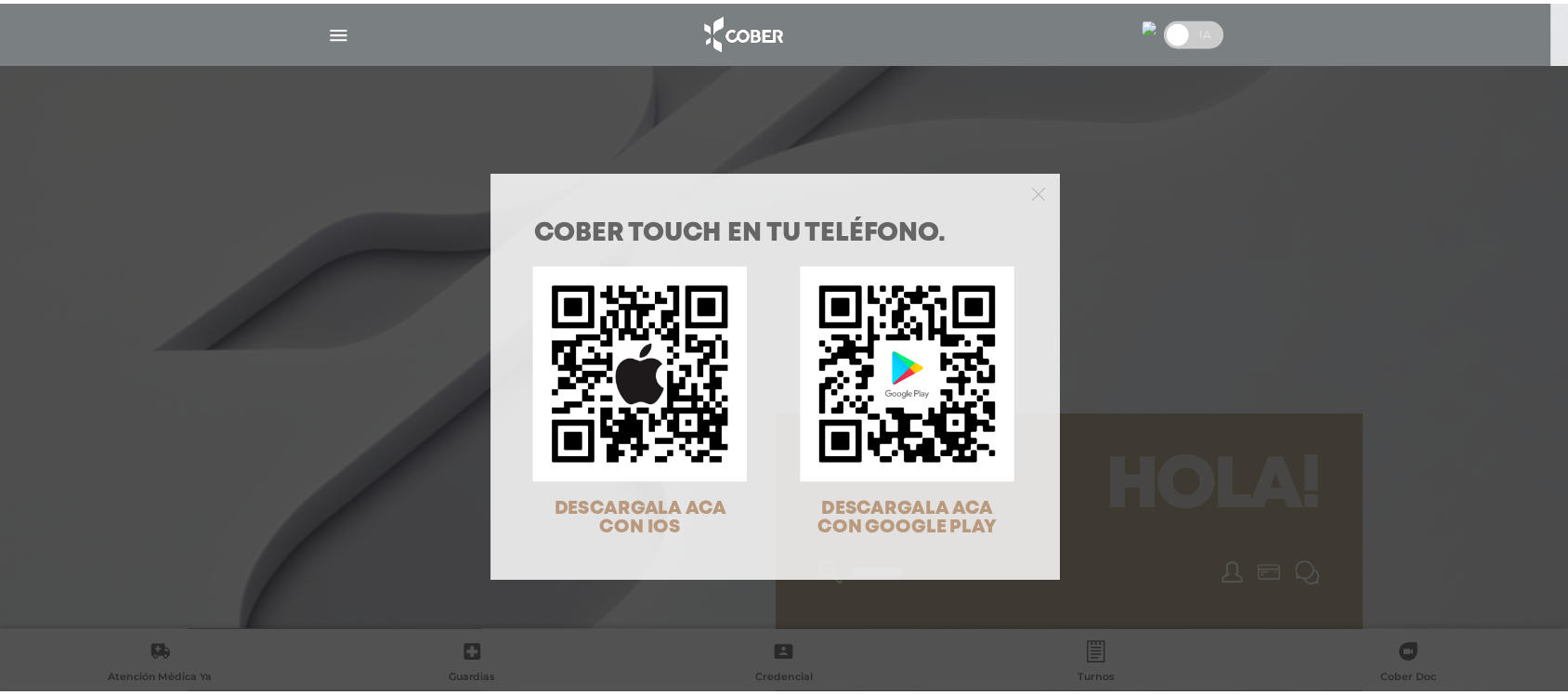 scroll, scrollTop: 0, scrollLeft: 0, axis: both 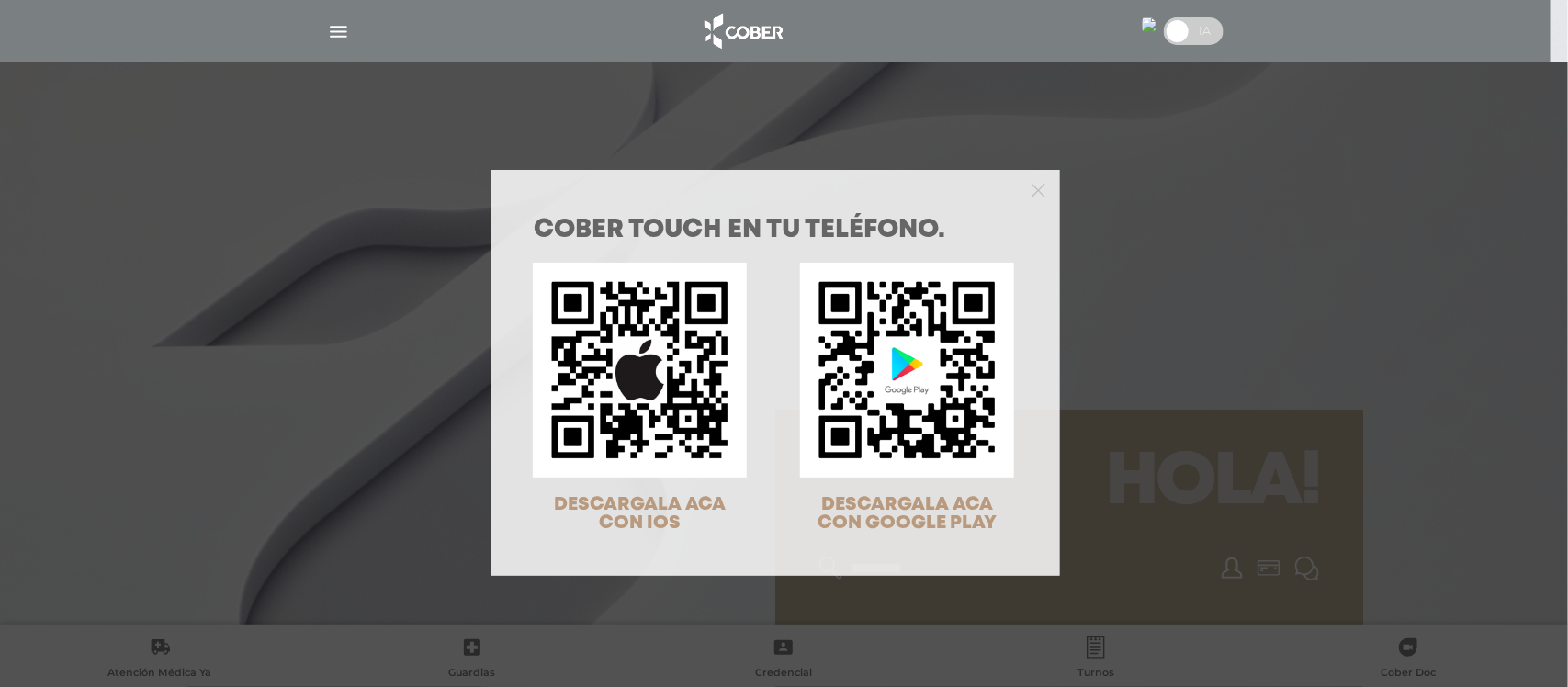 click at bounding box center (775, 188) 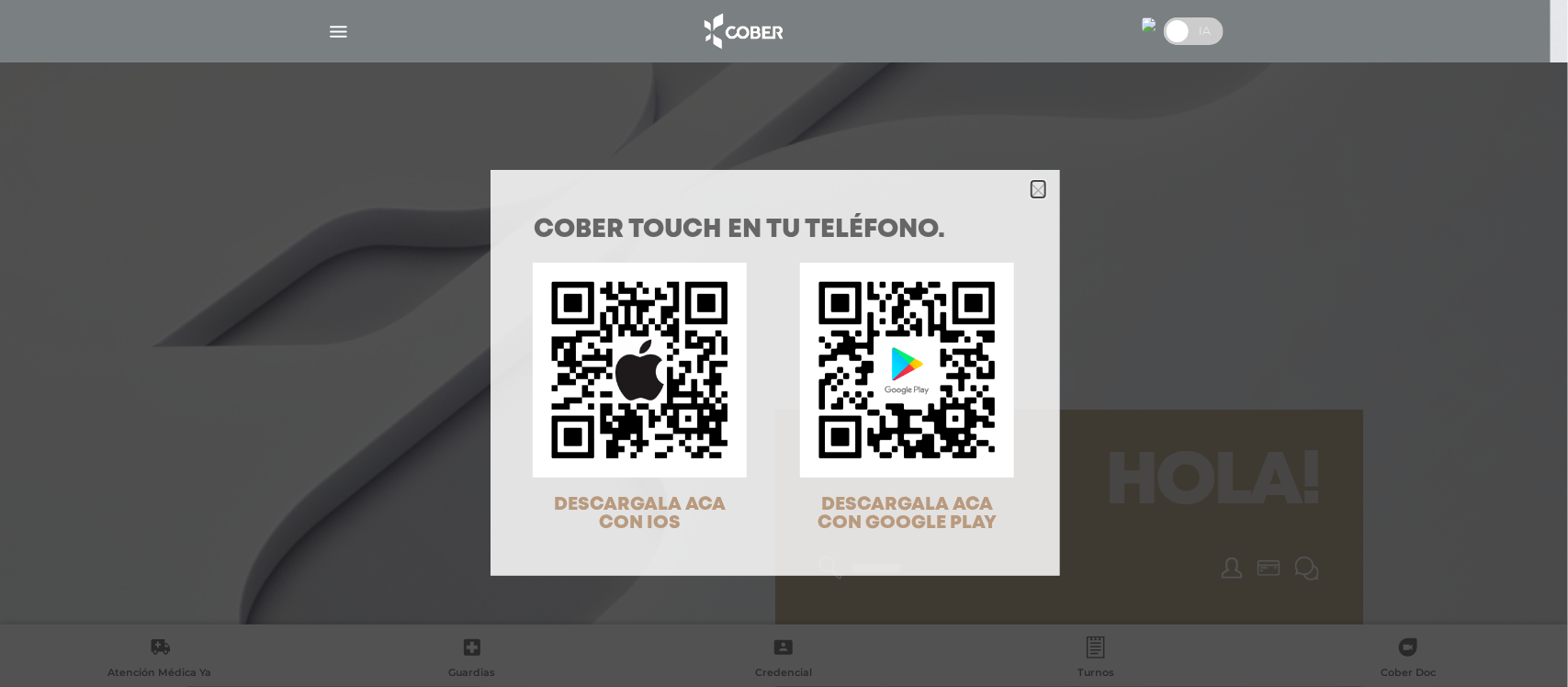 click at bounding box center (1038, 190) 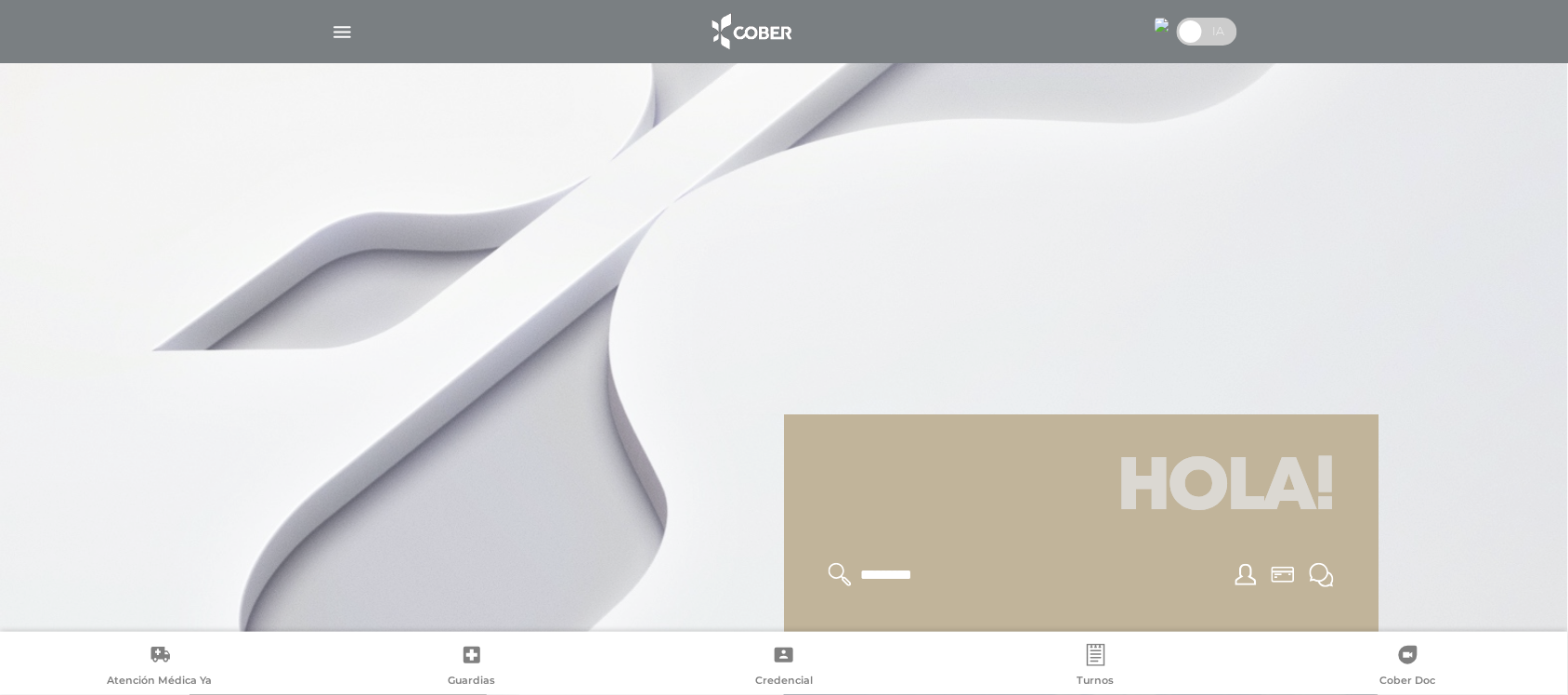 click at bounding box center [342, 32] 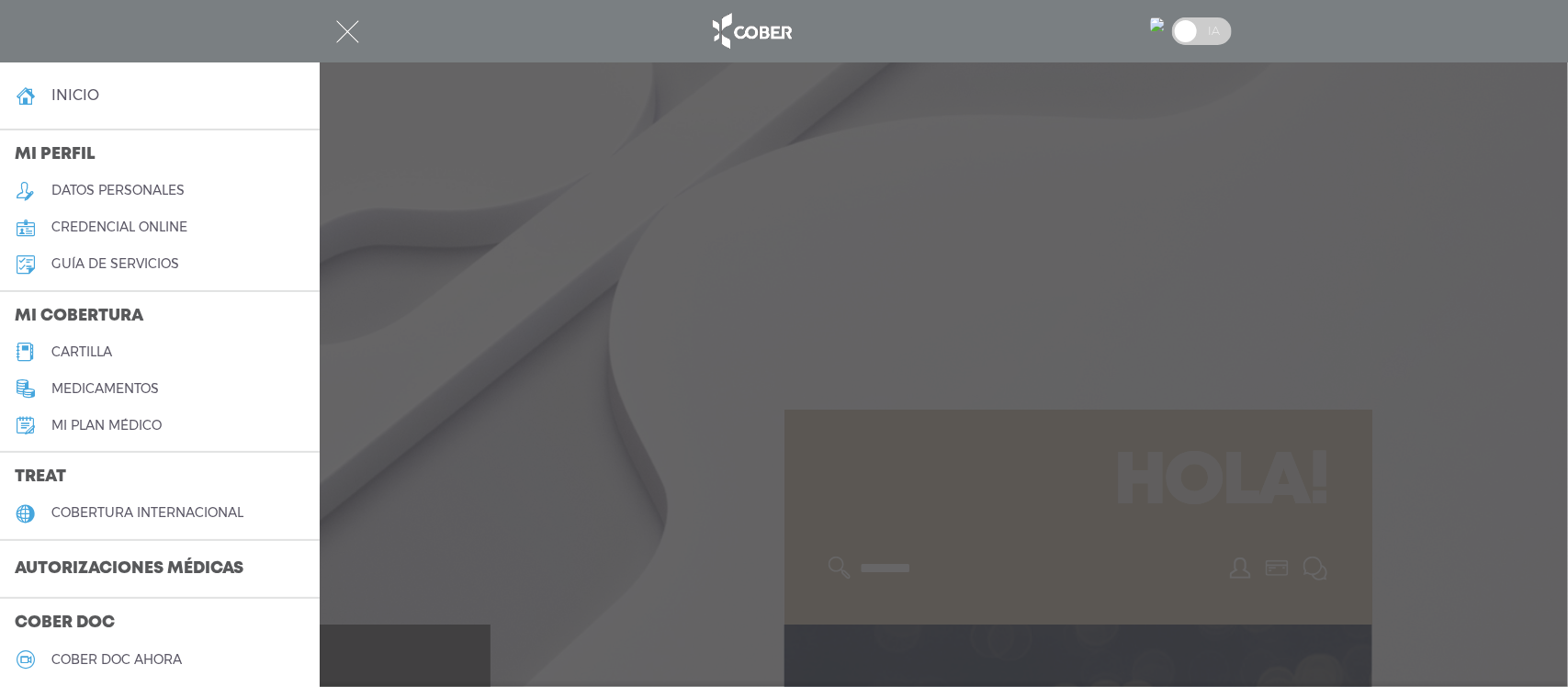 click on "cartilla" at bounding box center [82, 352] 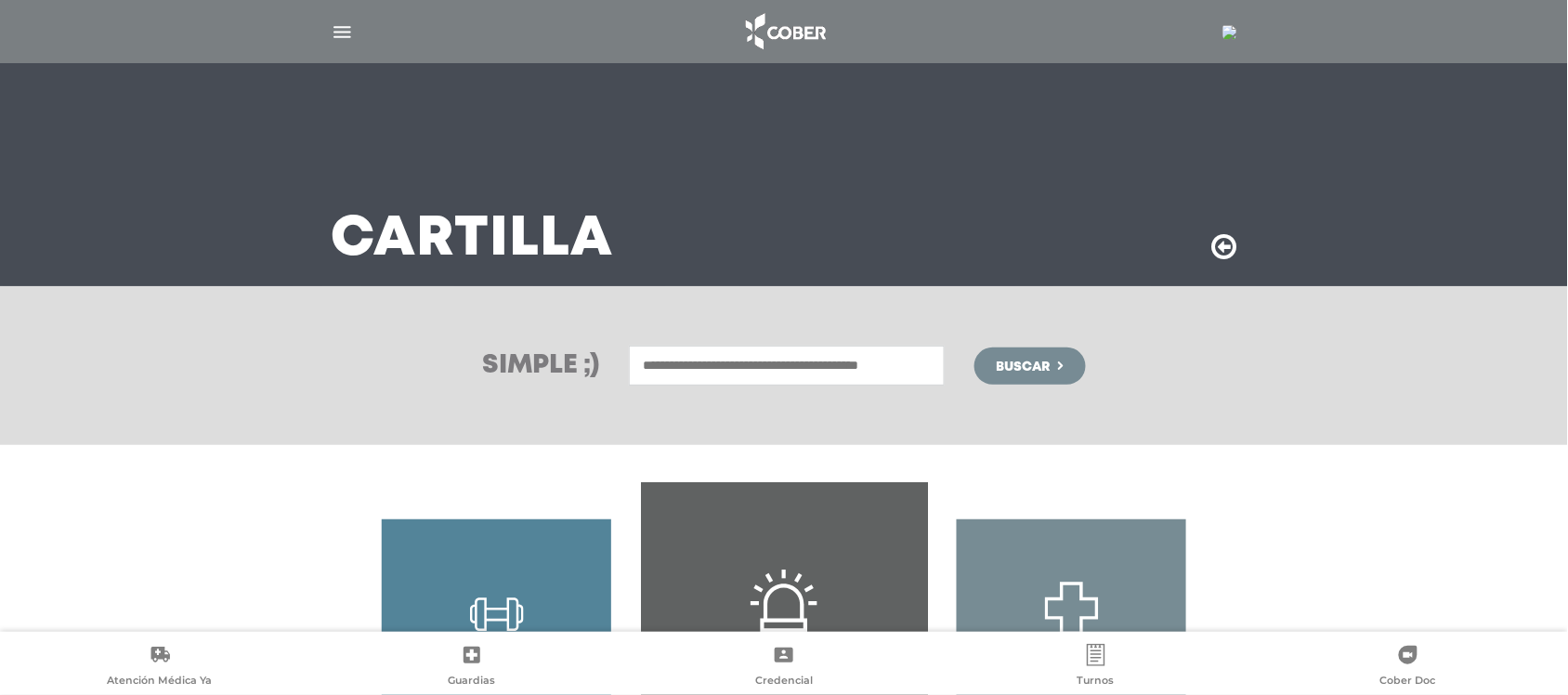 scroll, scrollTop: 258, scrollLeft: 0, axis: vertical 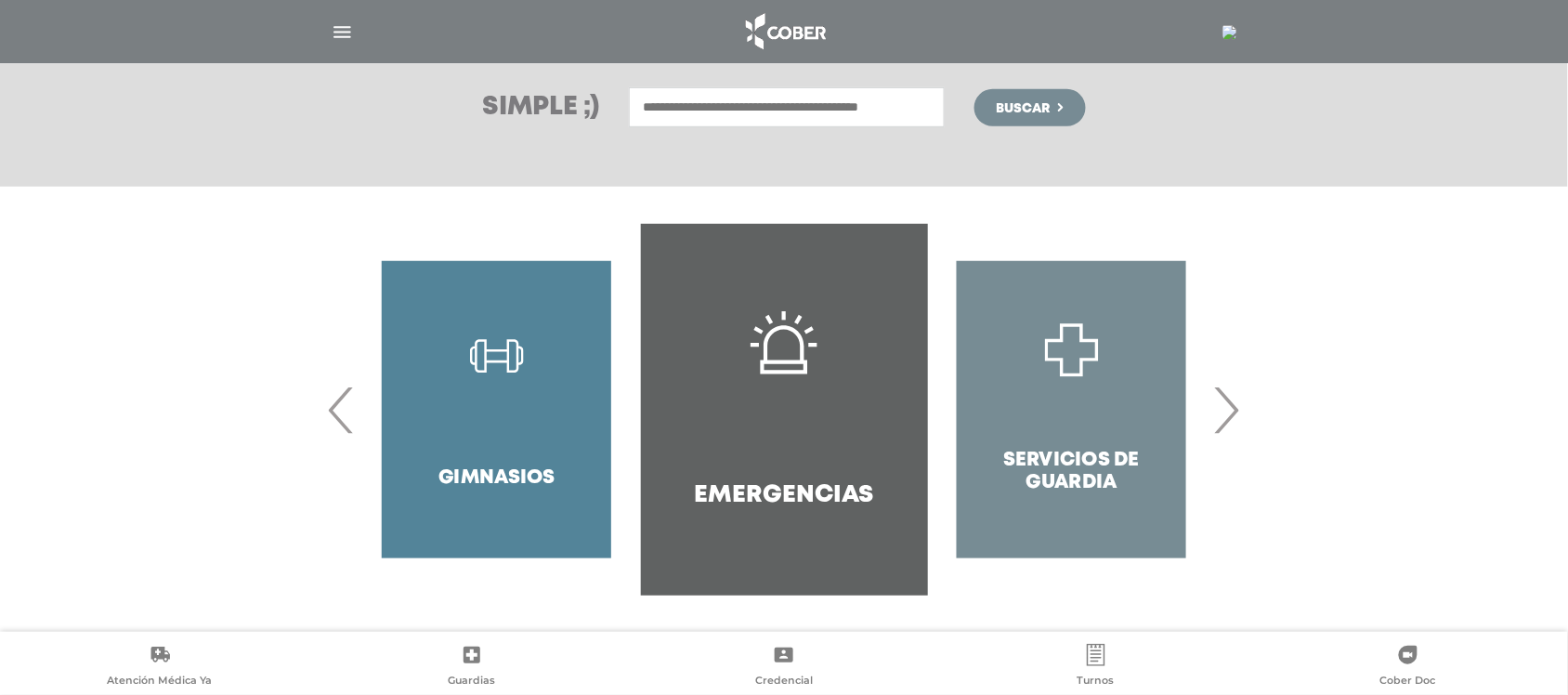 click on "›" at bounding box center (1226, 410) 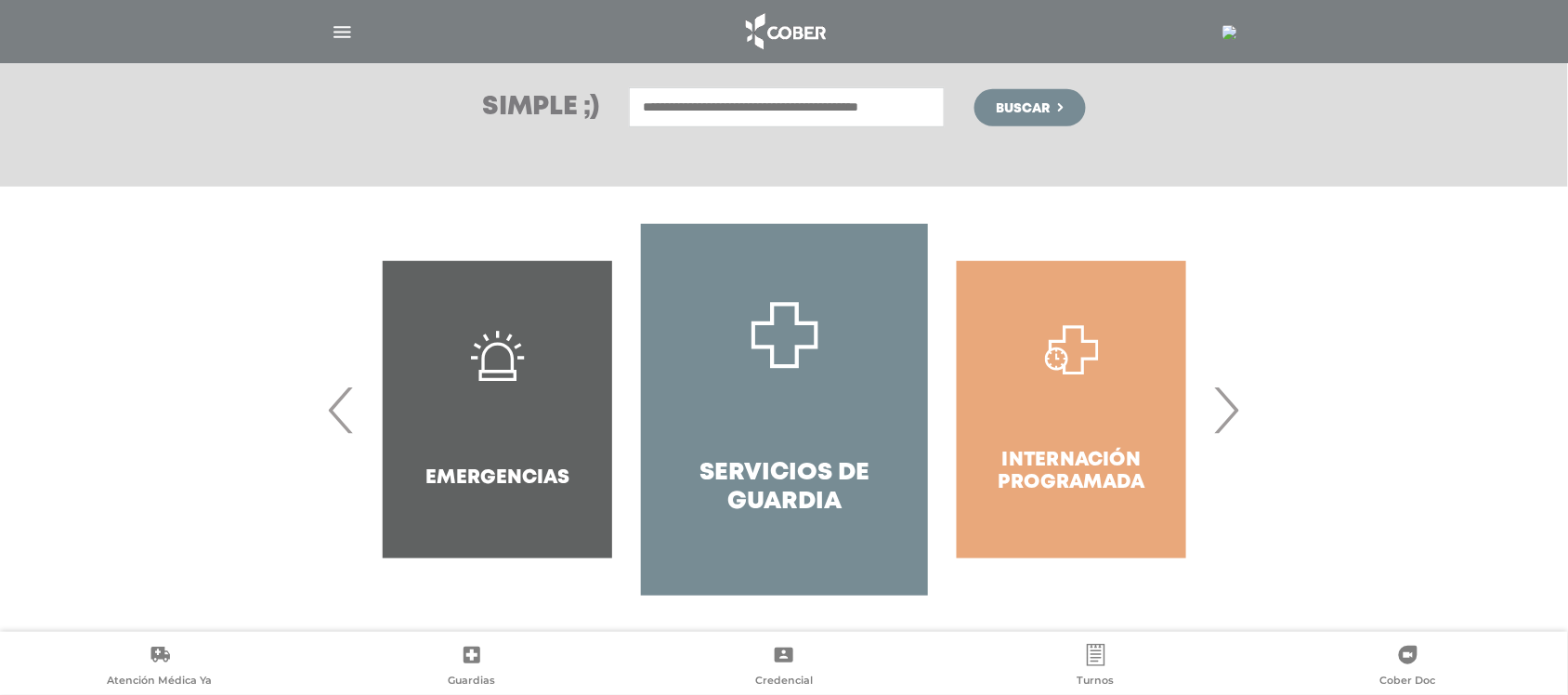 click on "›" at bounding box center (1226, 410) 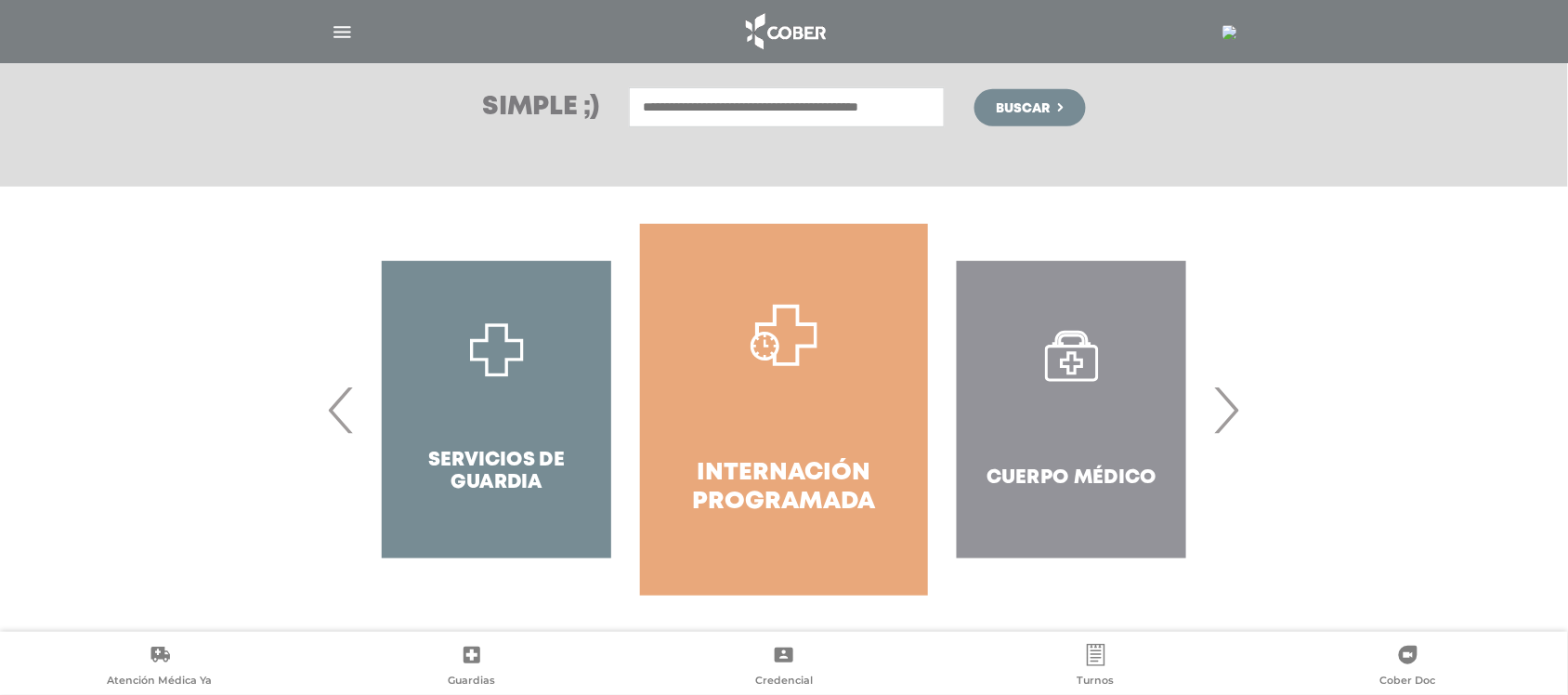 click on "›" at bounding box center (1226, 410) 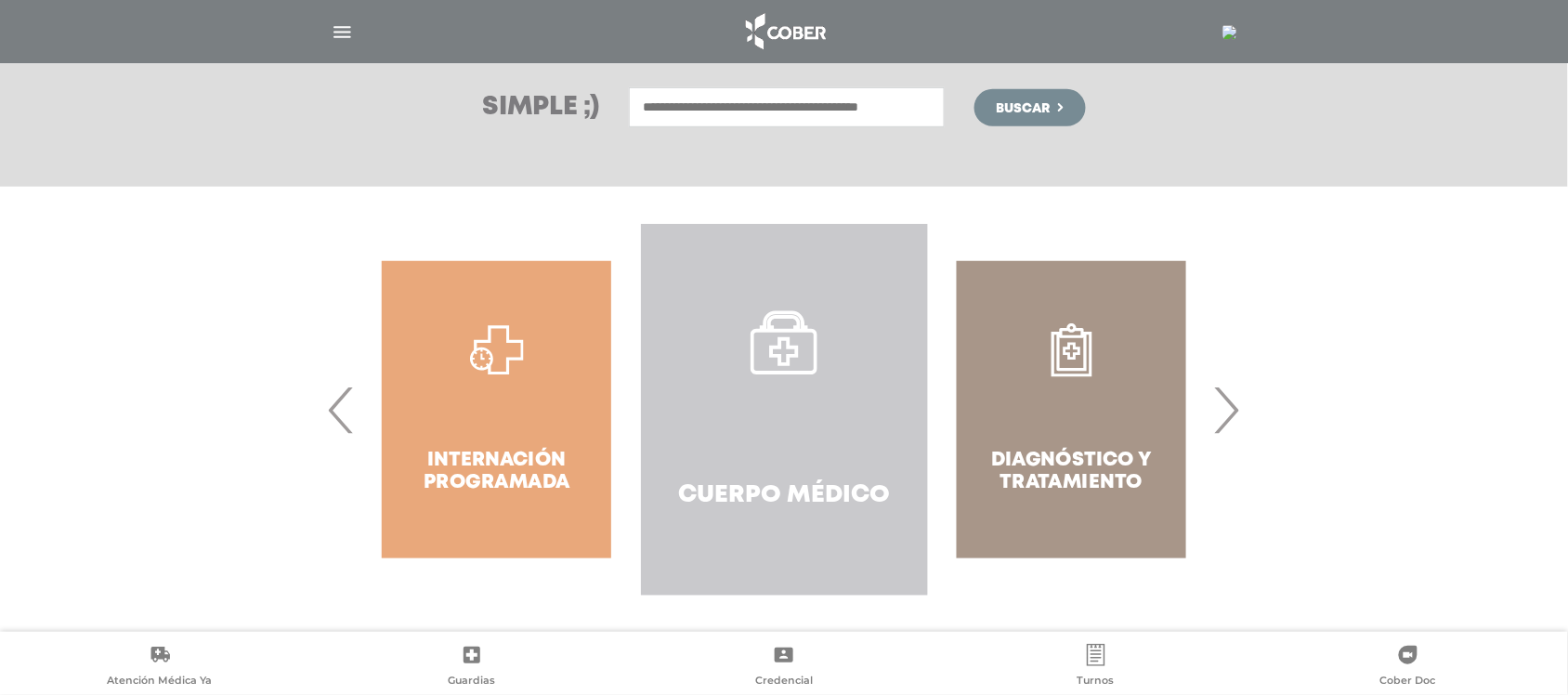 click on "Cuerpo Médico" at bounding box center (784, 410) 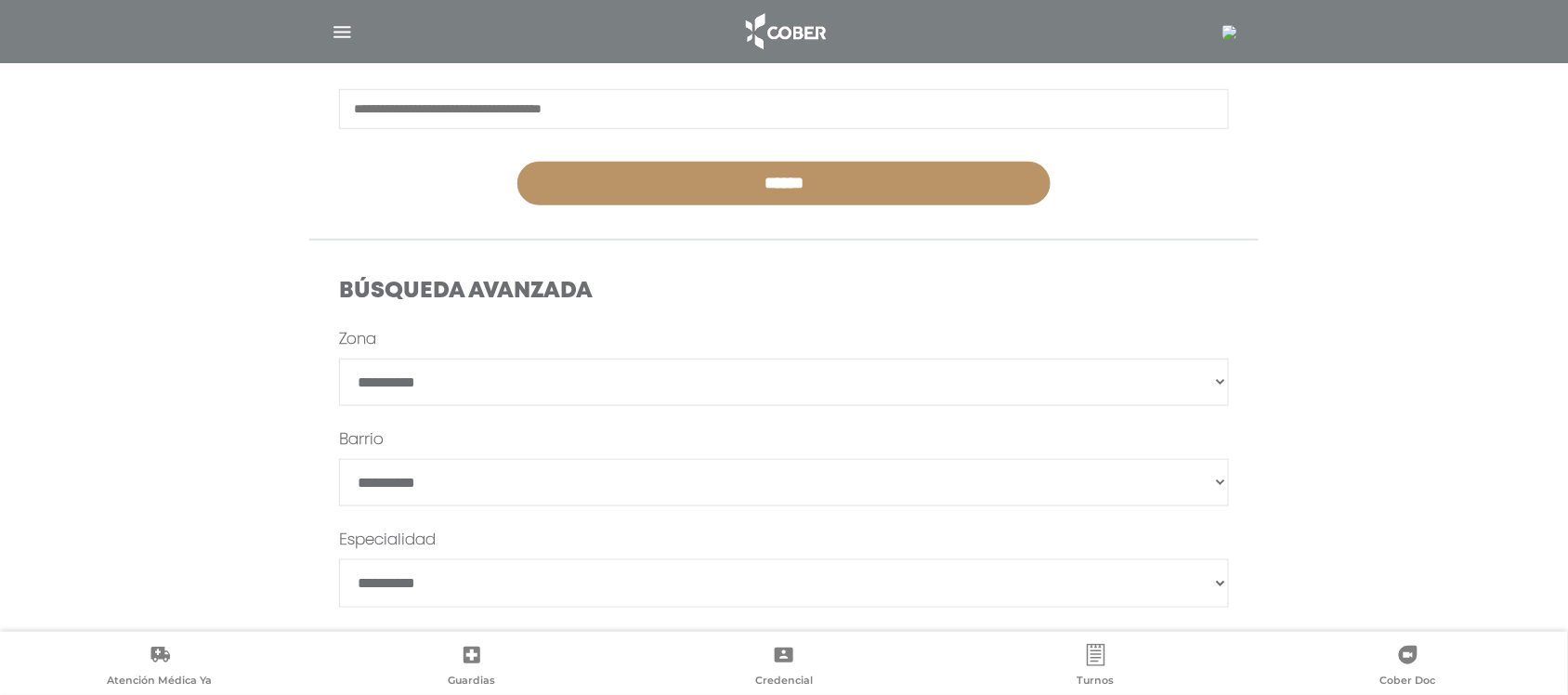scroll, scrollTop: 365, scrollLeft: 0, axis: vertical 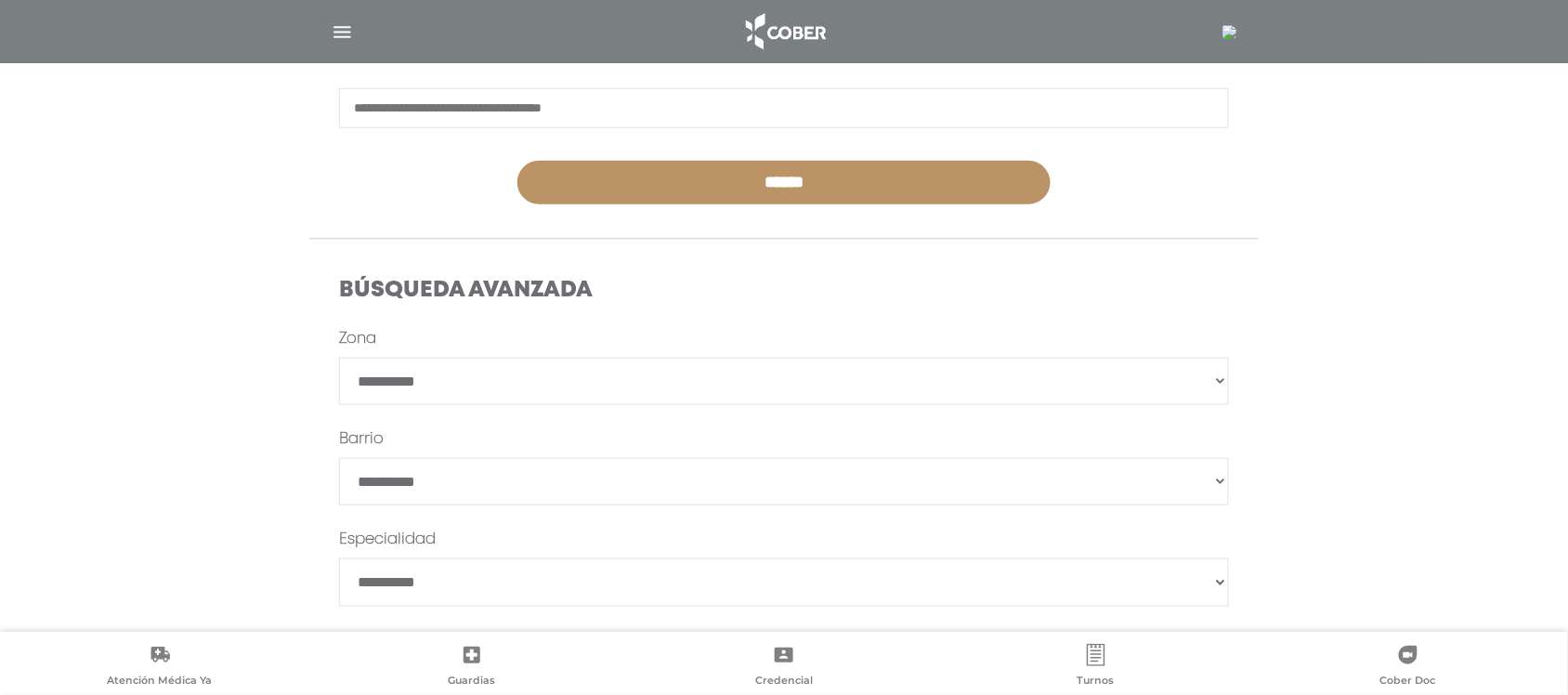 click on "**********" at bounding box center [784, 381] 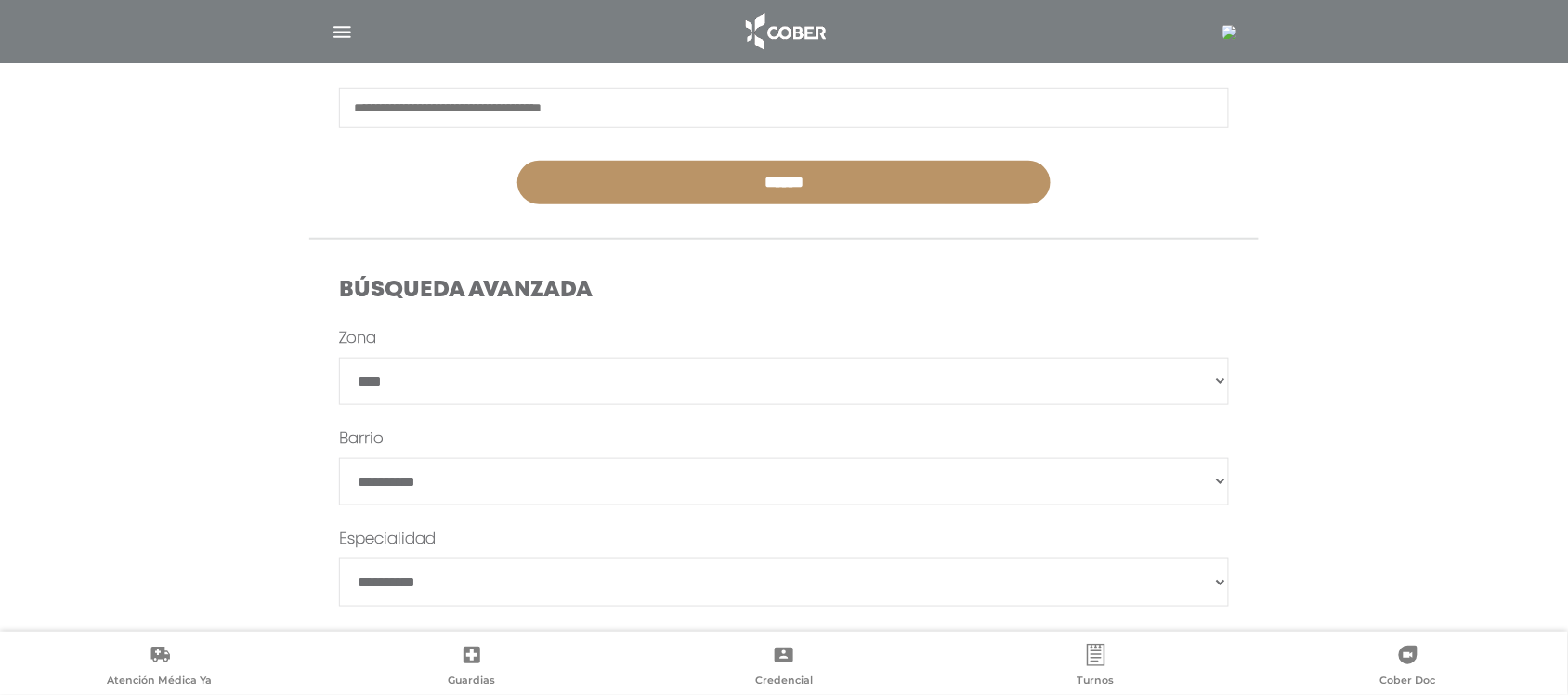 click on "**********" at bounding box center (784, 381) 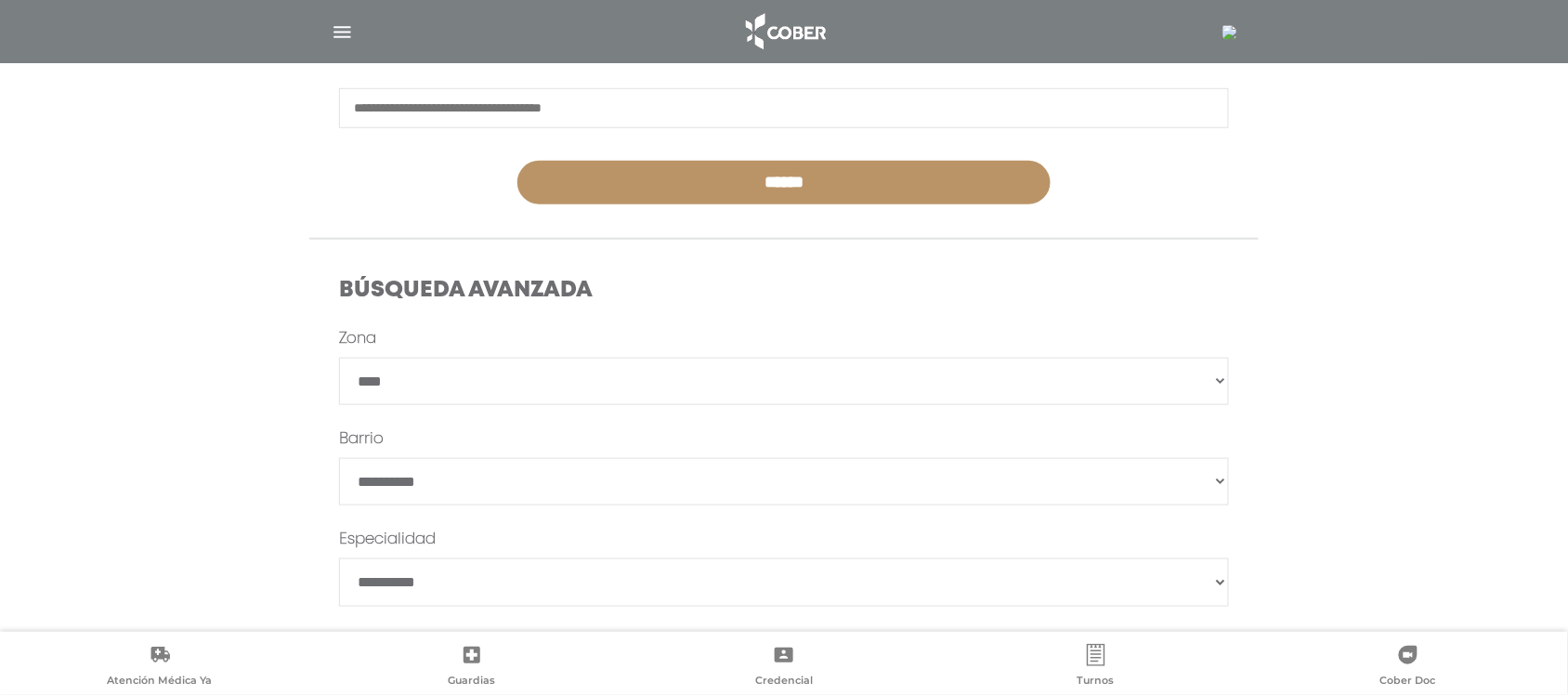 click on "**********" at bounding box center [784, 348] 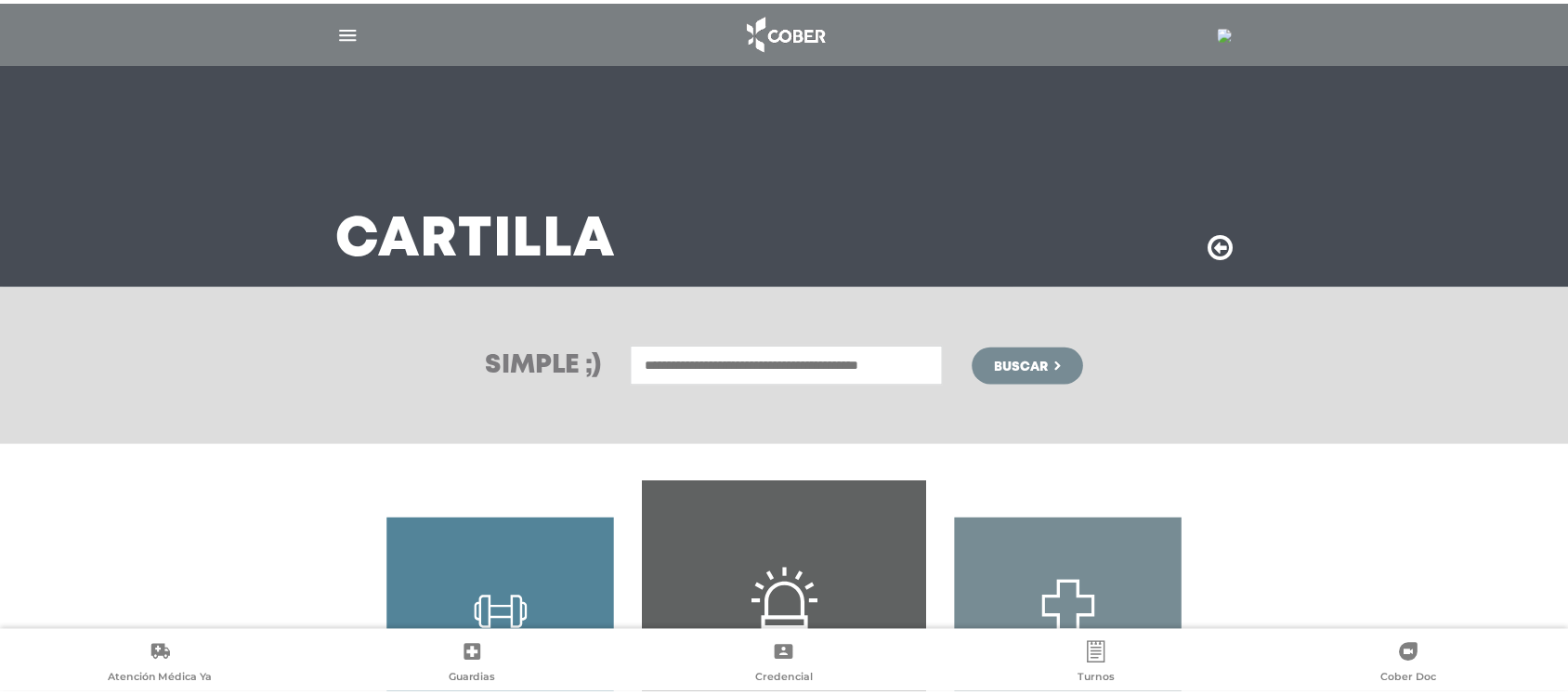 scroll, scrollTop: 258, scrollLeft: 0, axis: vertical 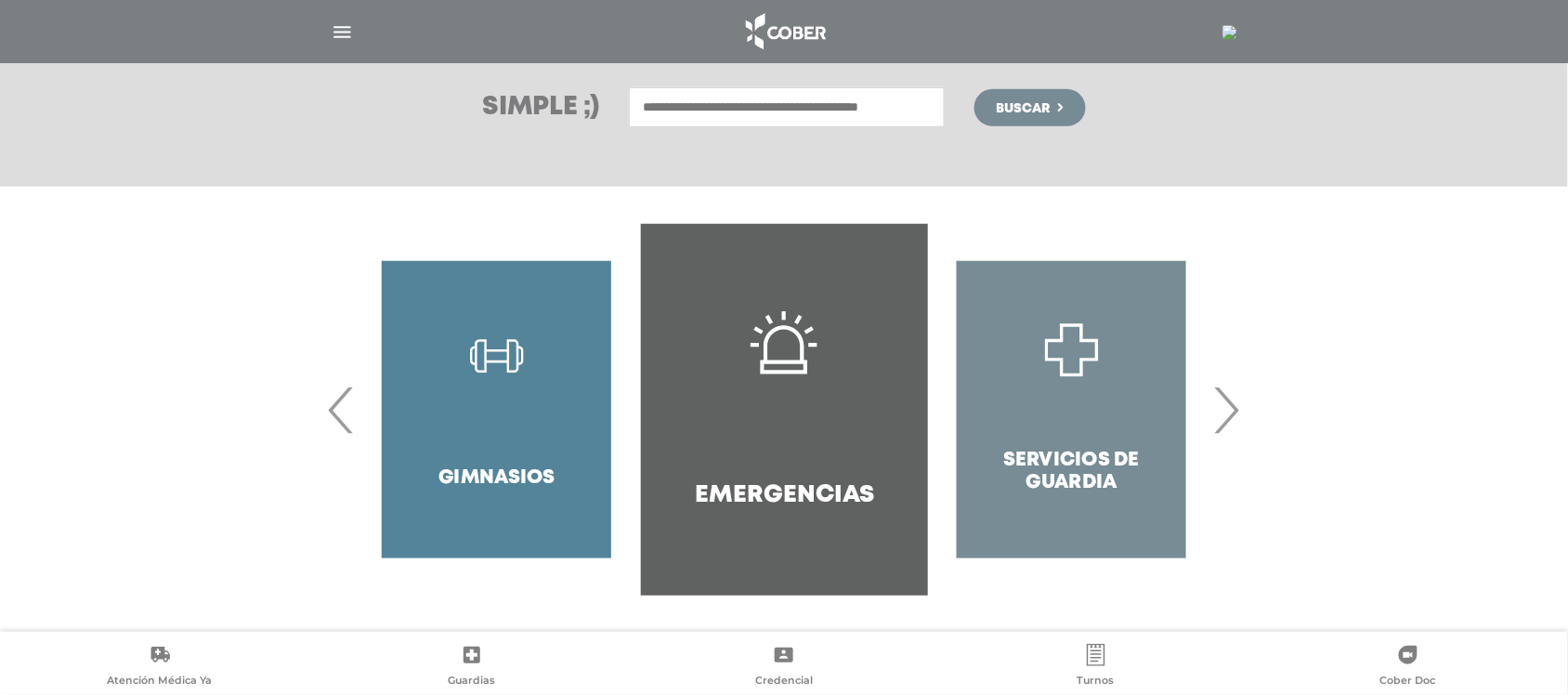 click on "Servicios de Guardia" at bounding box center (1071, 410) 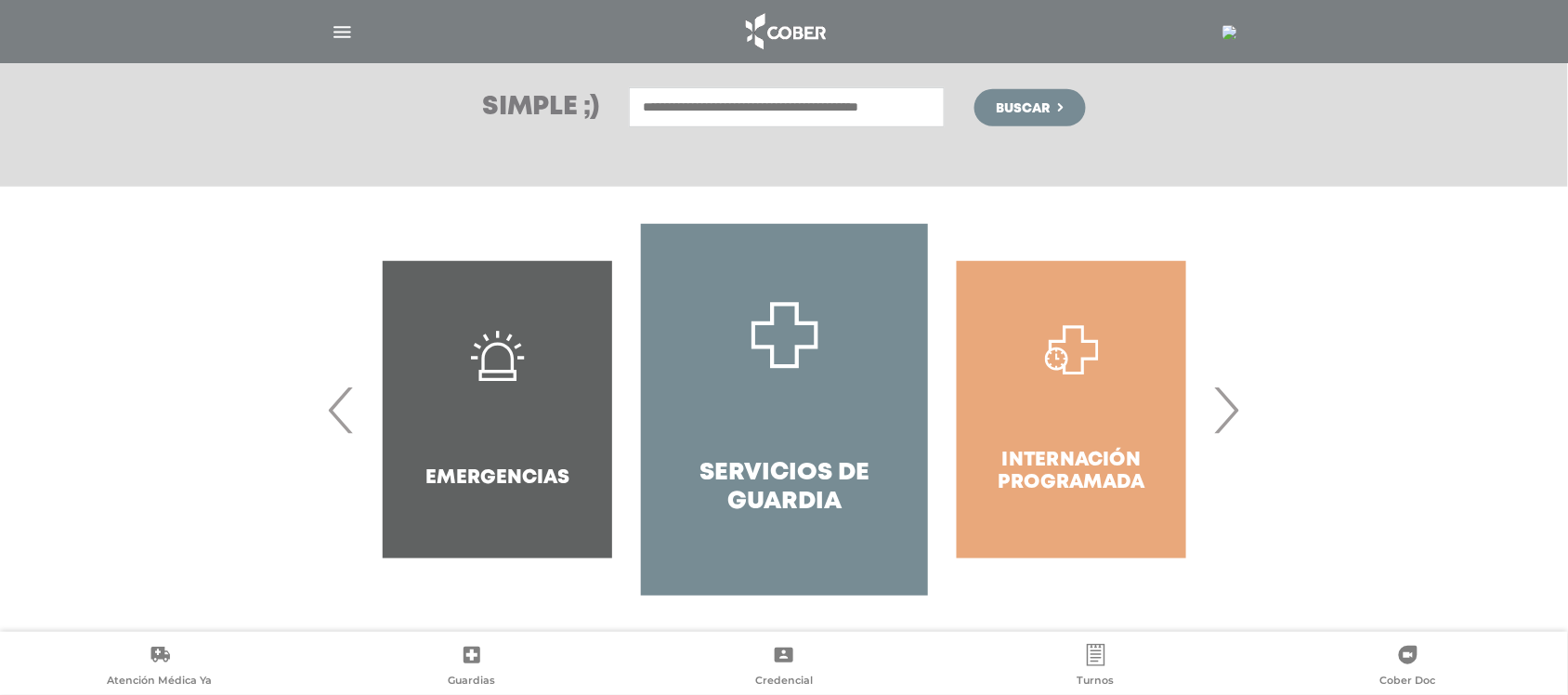 click on "›" at bounding box center [1226, 410] 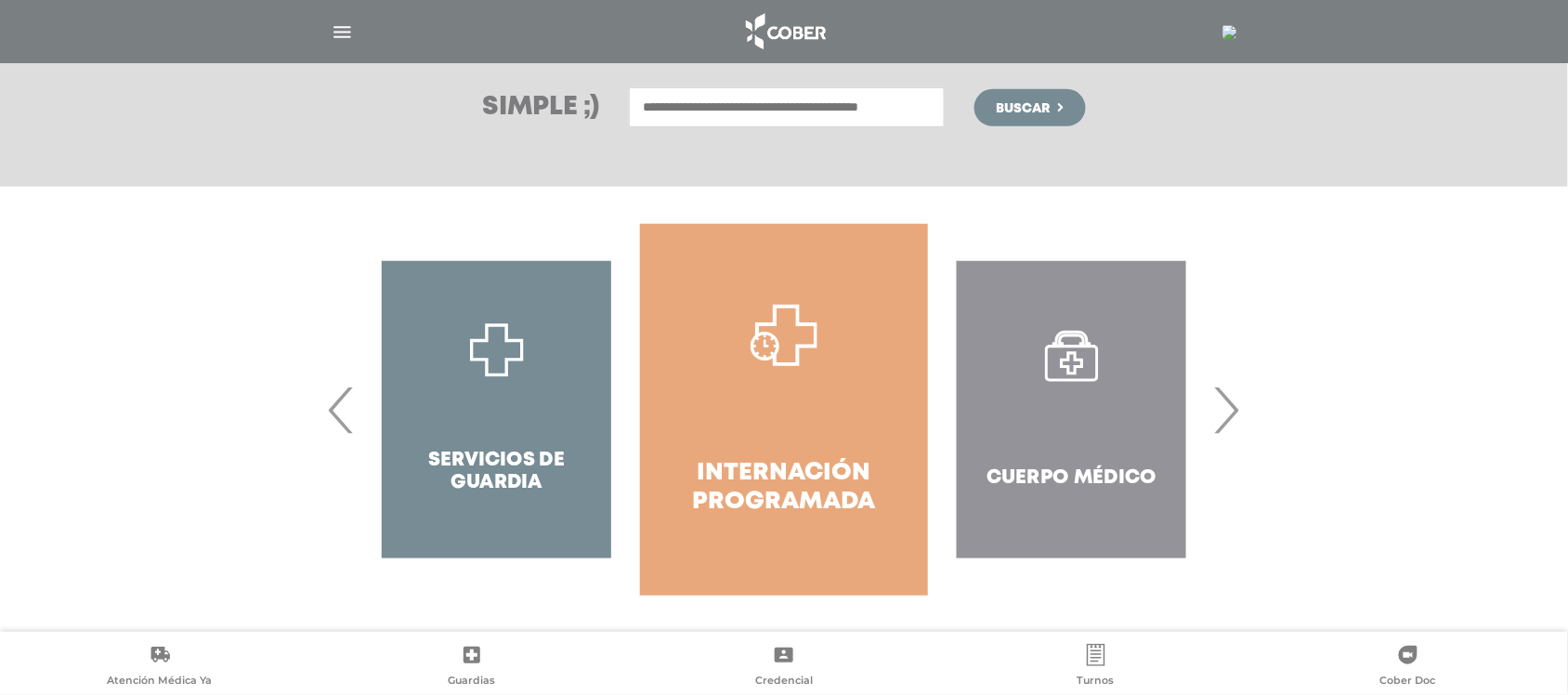 click on "›" at bounding box center [1226, 410] 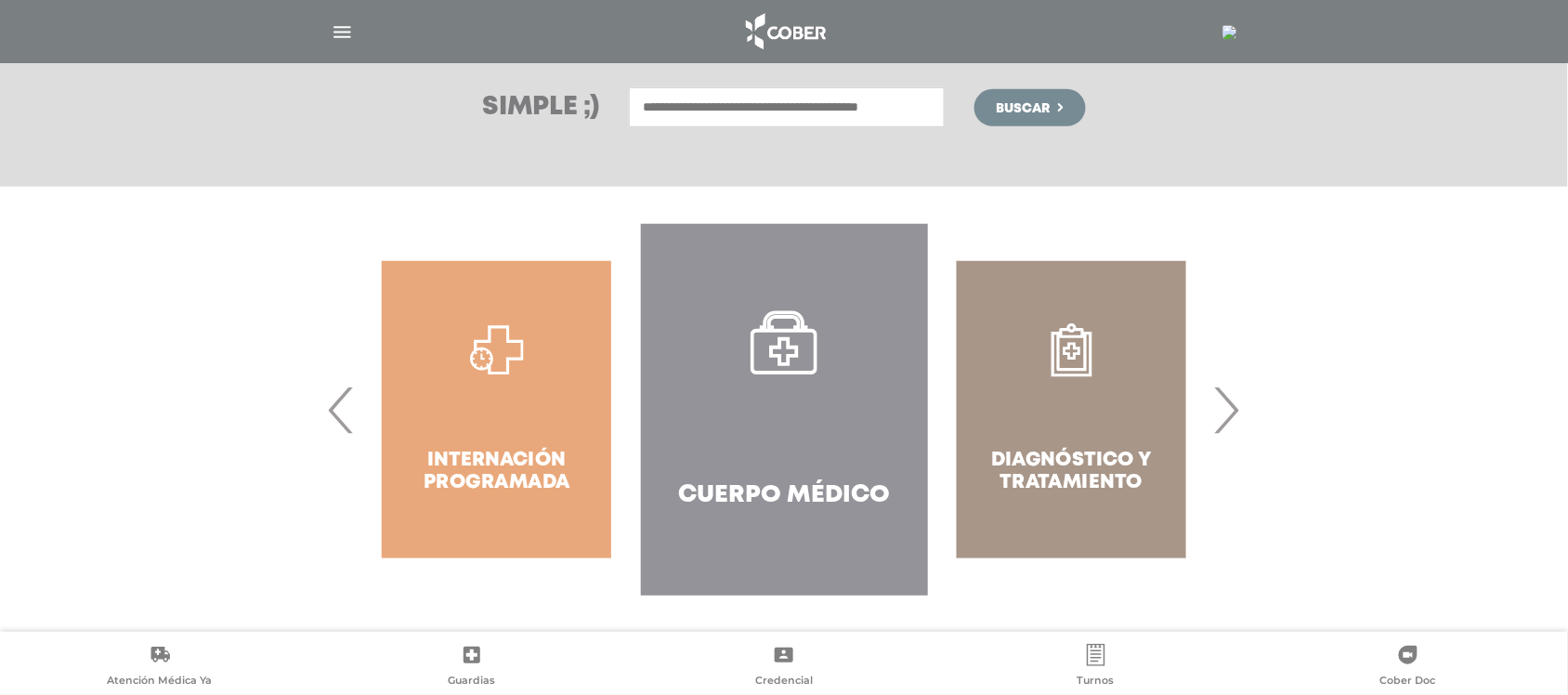 click on "›" at bounding box center [1226, 410] 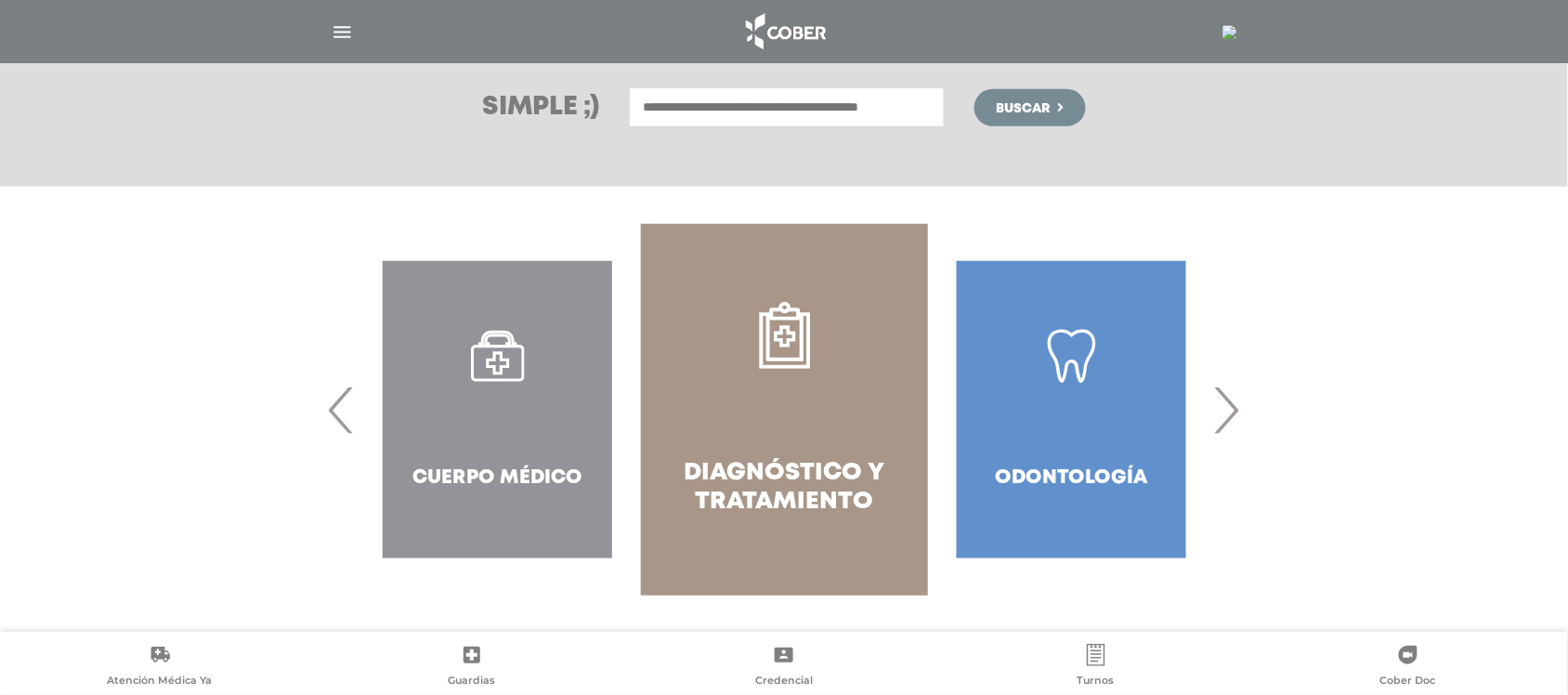 click on "Diagnóstico y Tratamiento" at bounding box center [784, 410] 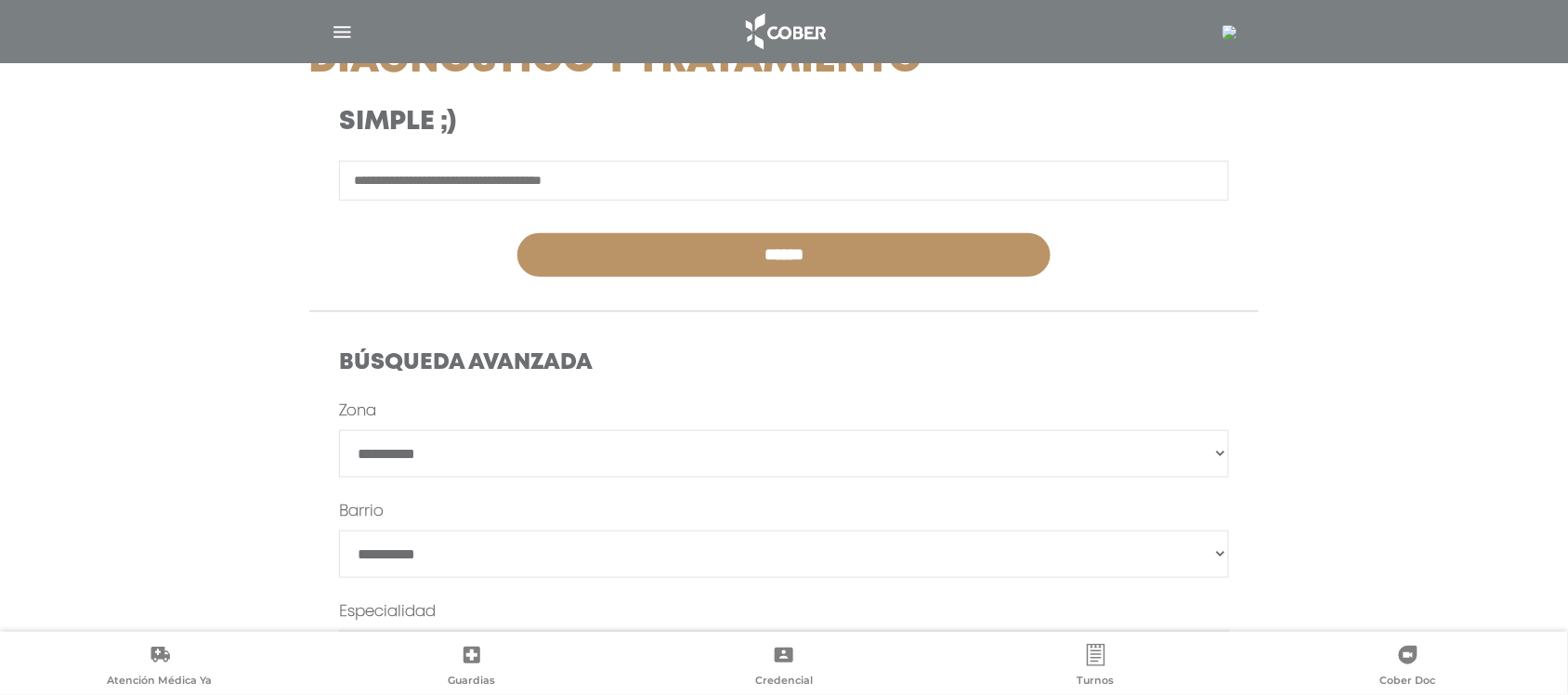 scroll, scrollTop: 294, scrollLeft: 0, axis: vertical 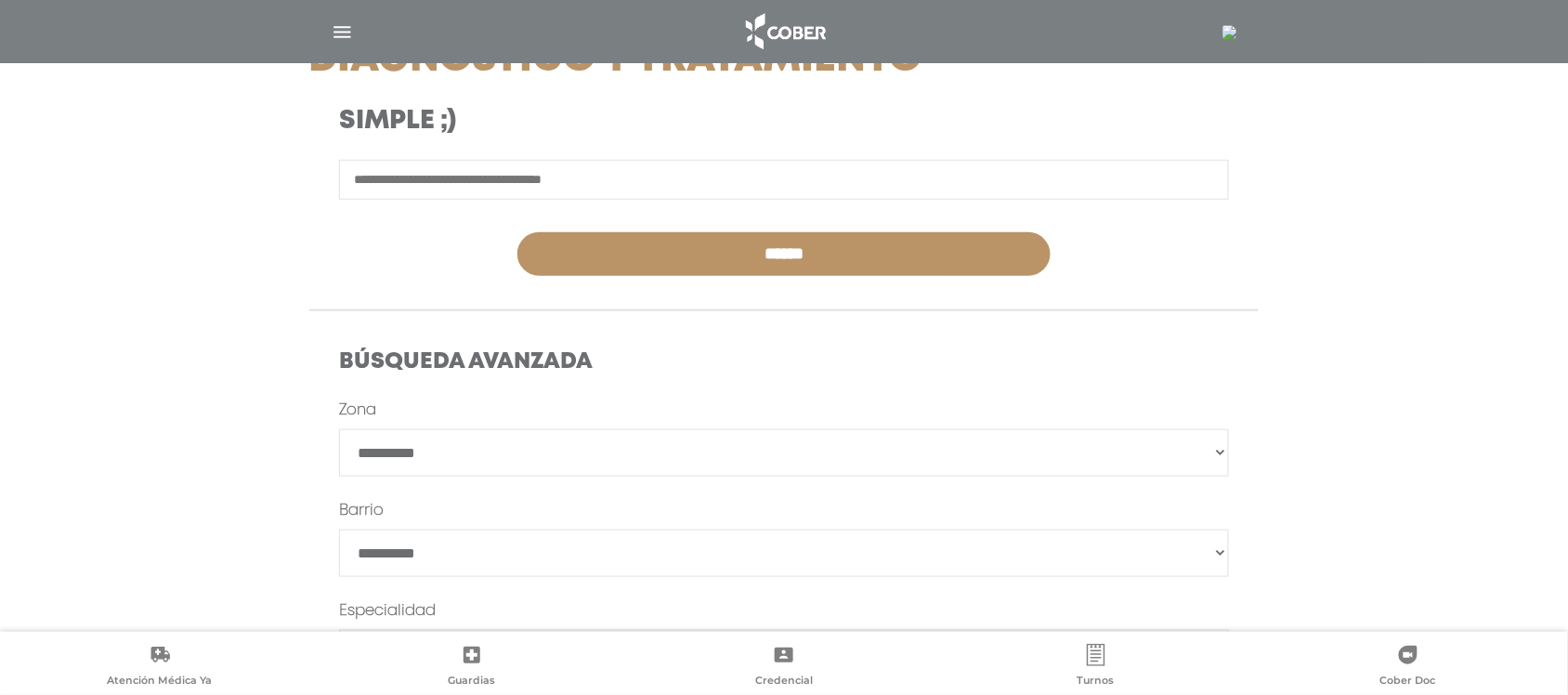 click on "**********" at bounding box center [784, 452] 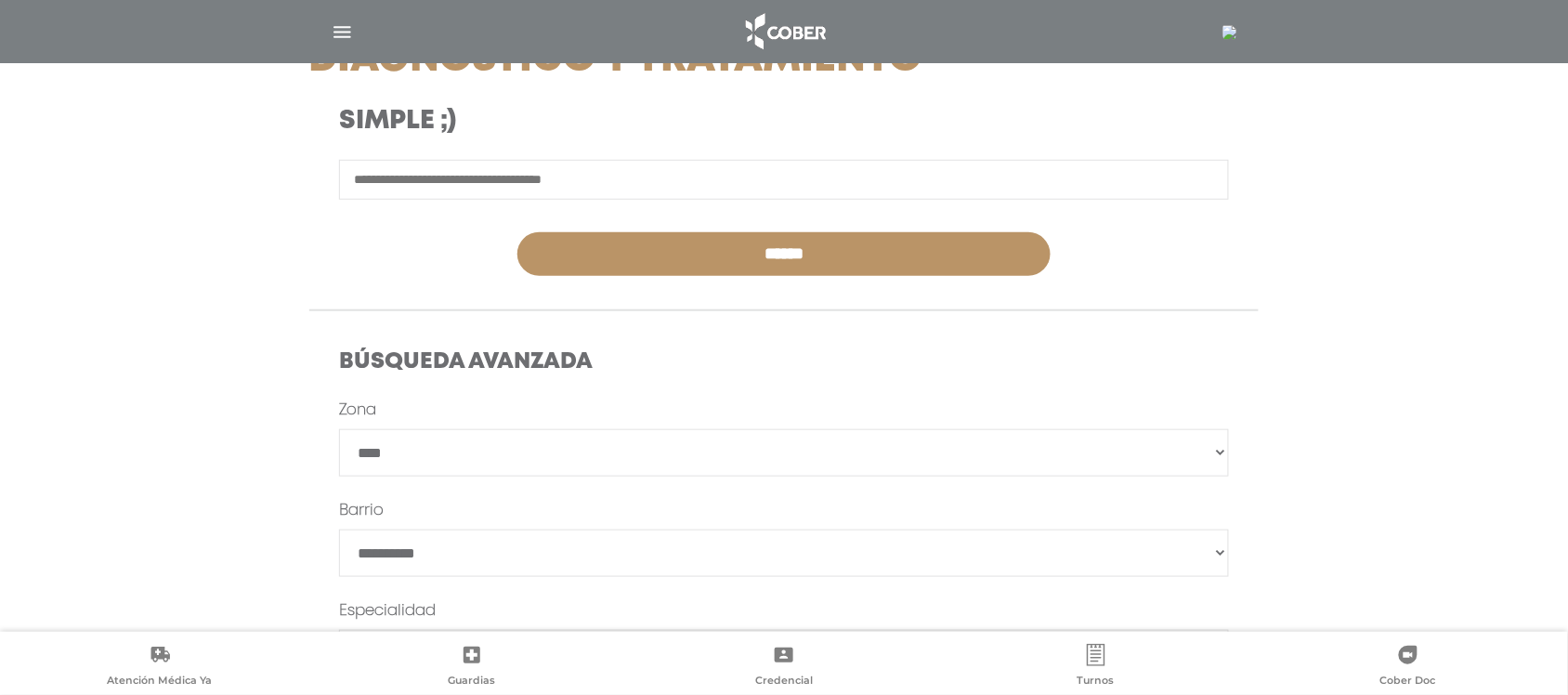 click on "**********" at bounding box center [784, 452] 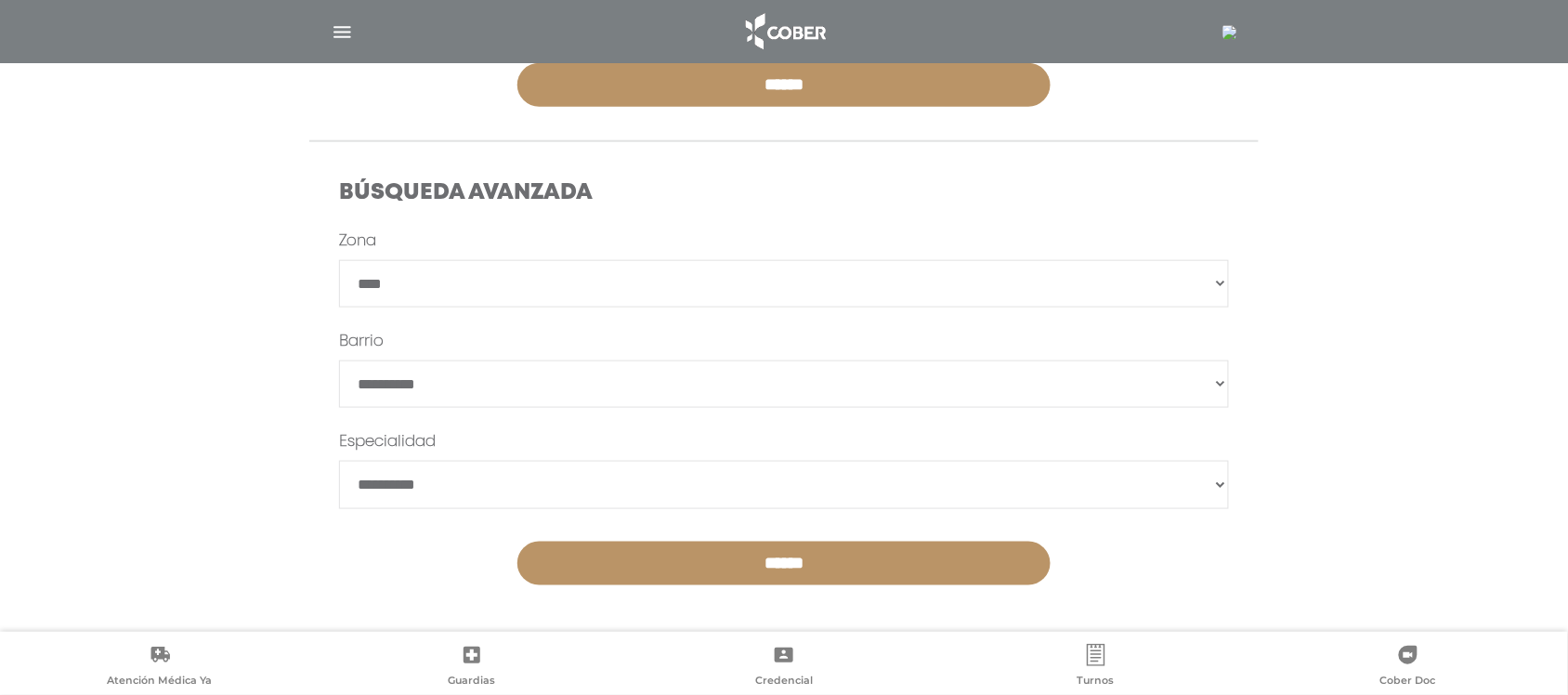 click on "**********" at bounding box center [784, 484] 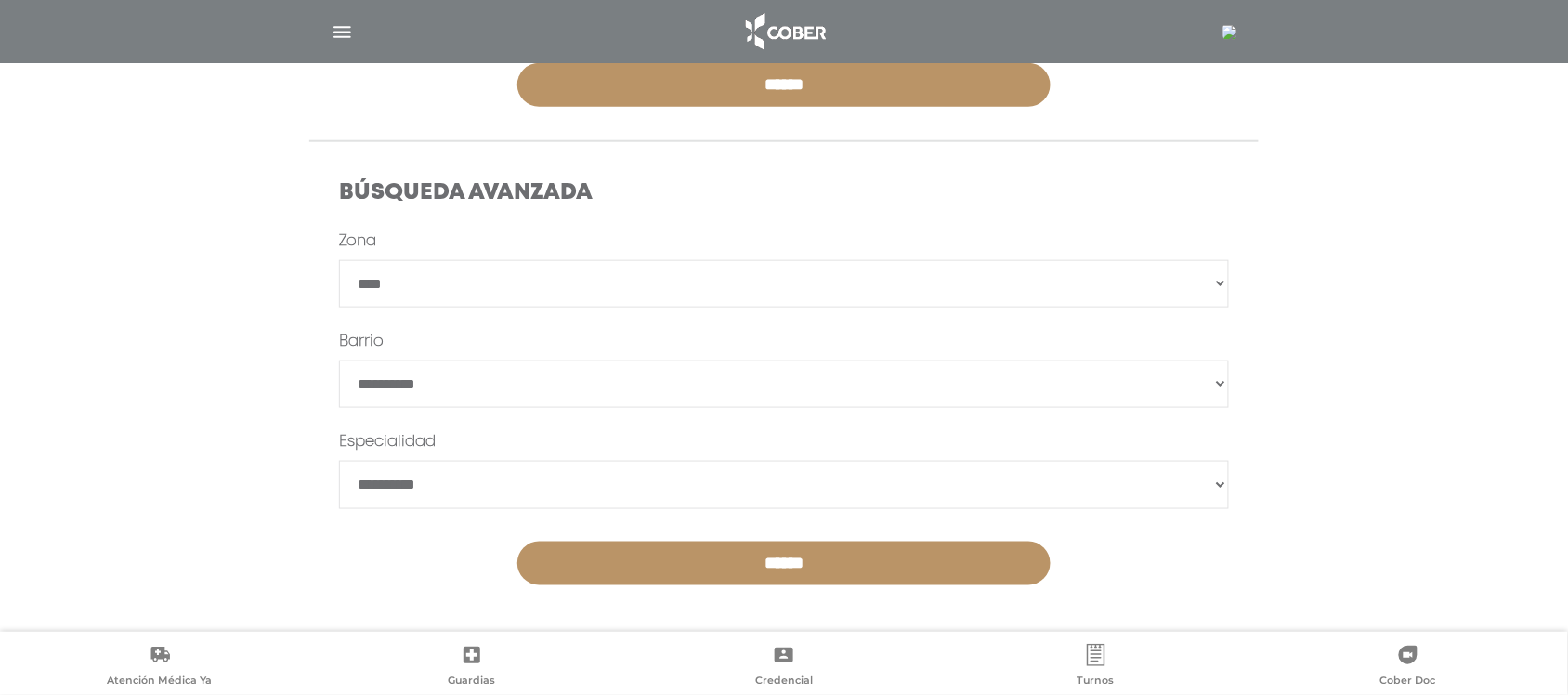 select on "**********" 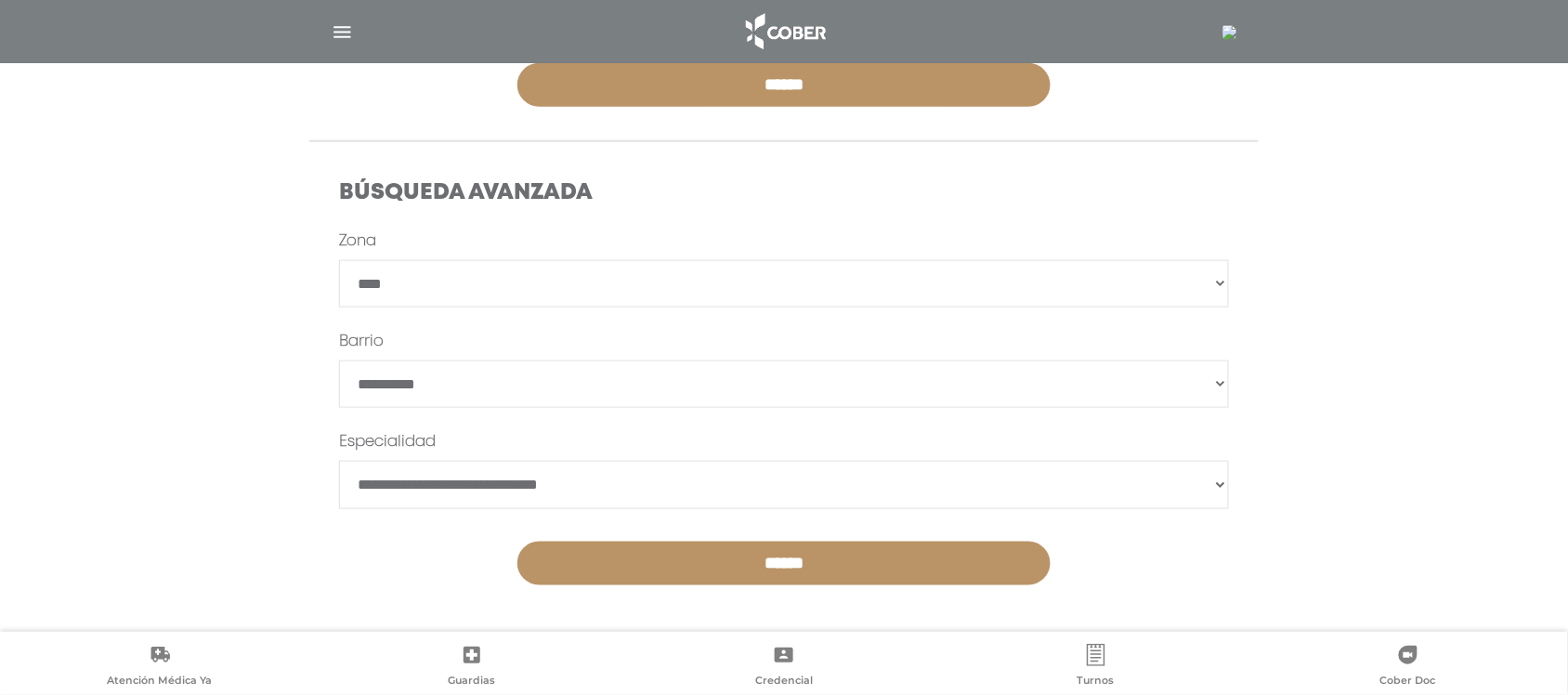 click on "**********" at bounding box center [784, 484] 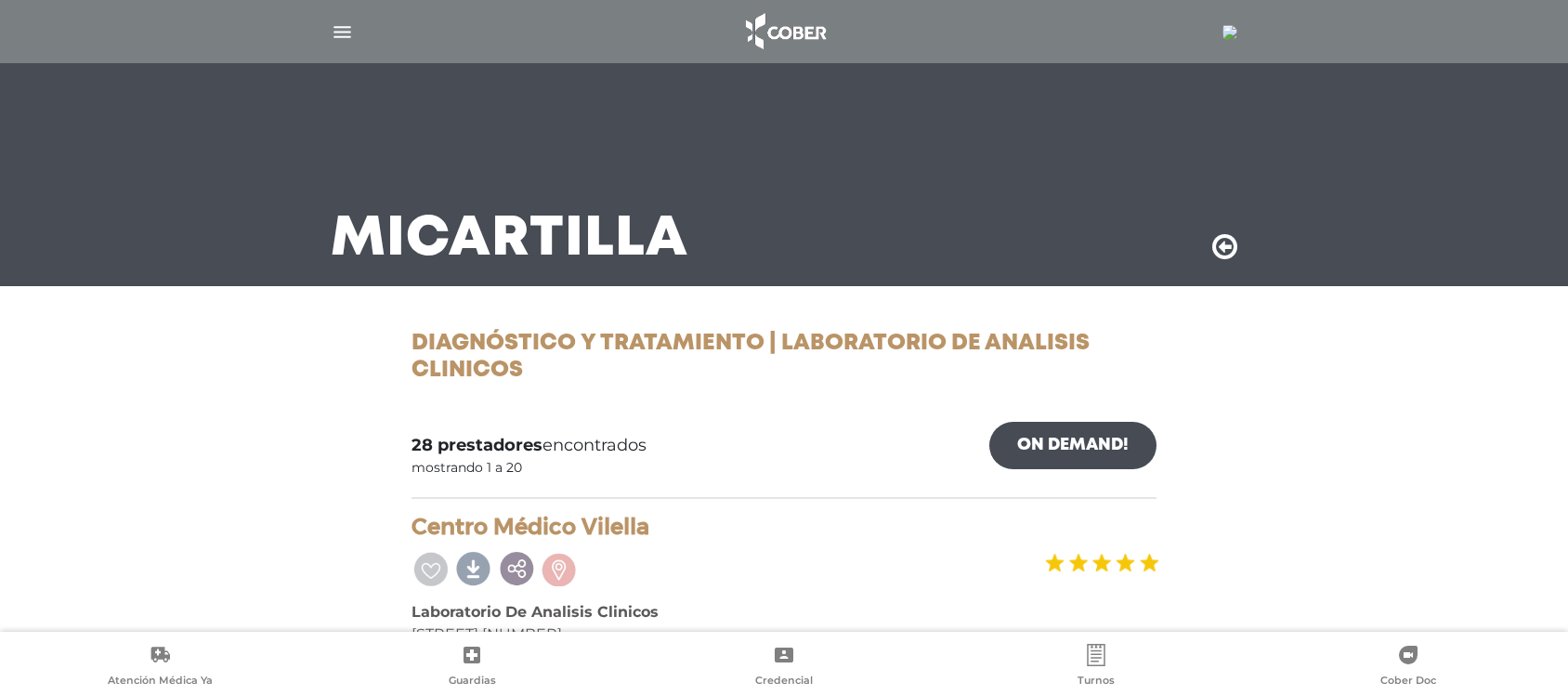scroll, scrollTop: 0, scrollLeft: 0, axis: both 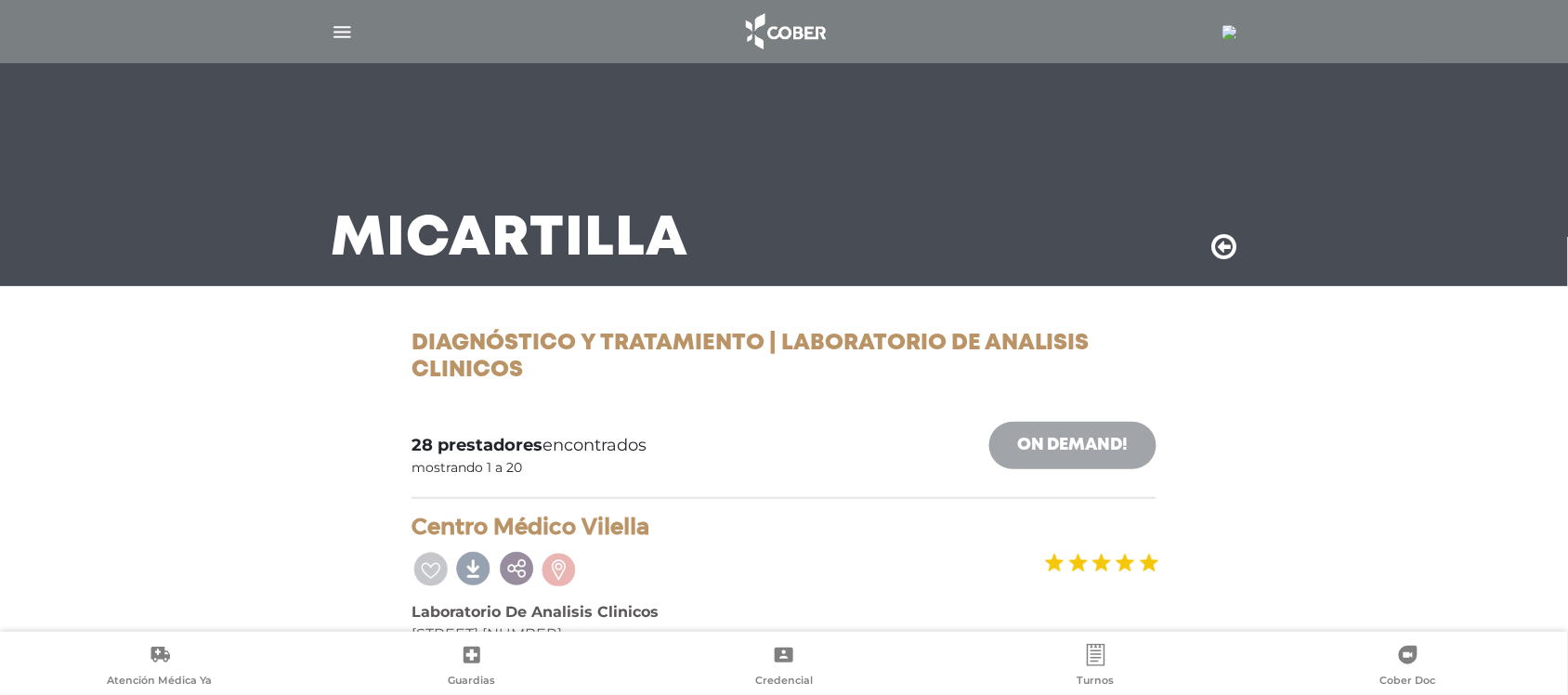 click on "On Demand!" at bounding box center [1073, 445] 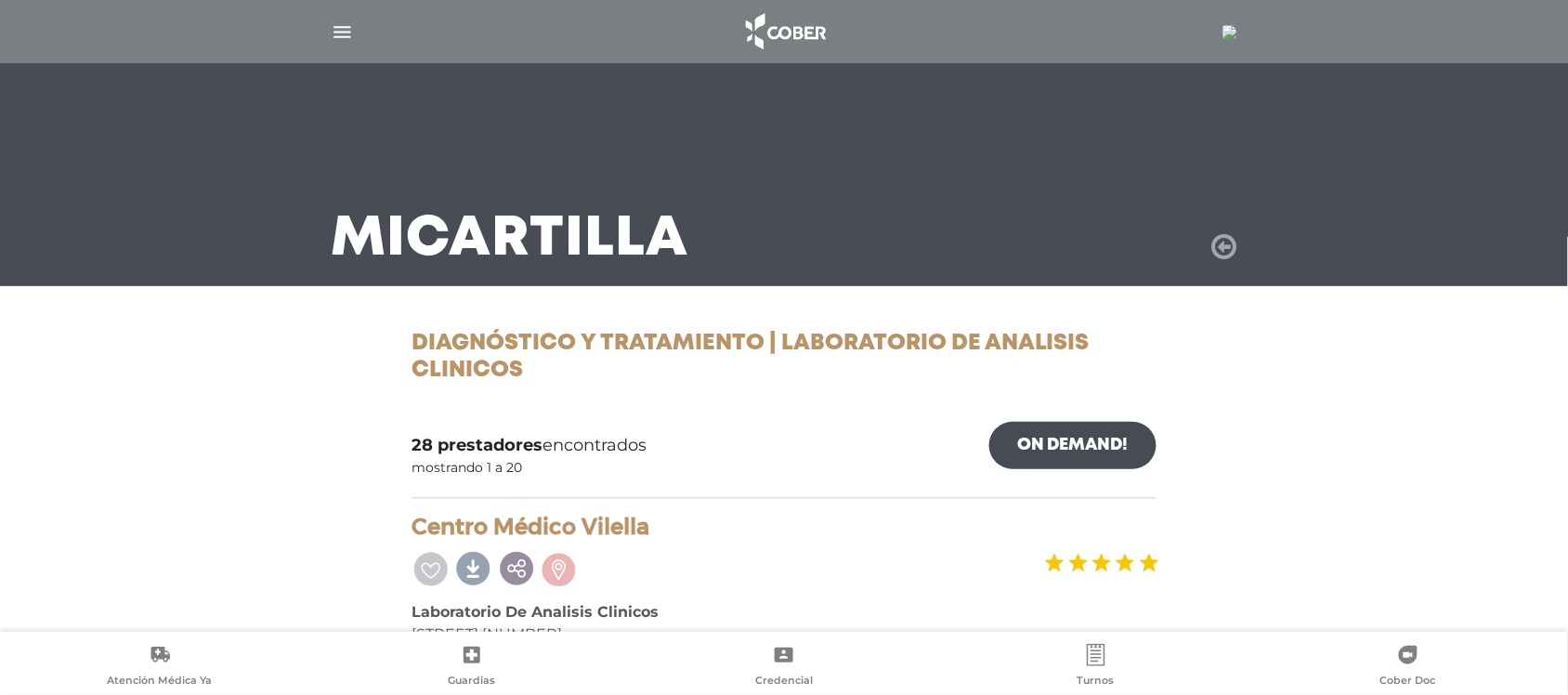 click at bounding box center [1224, 247] 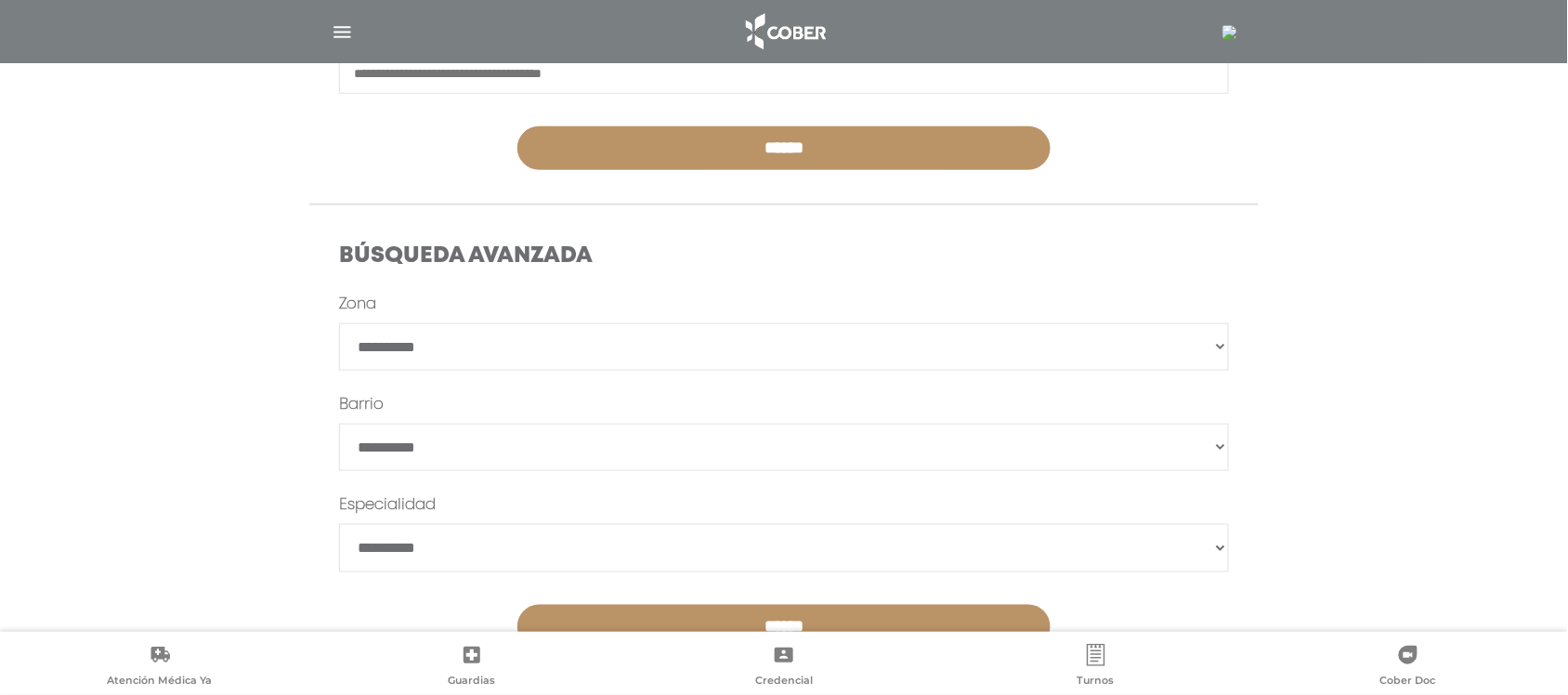 scroll, scrollTop: 400, scrollLeft: 0, axis: vertical 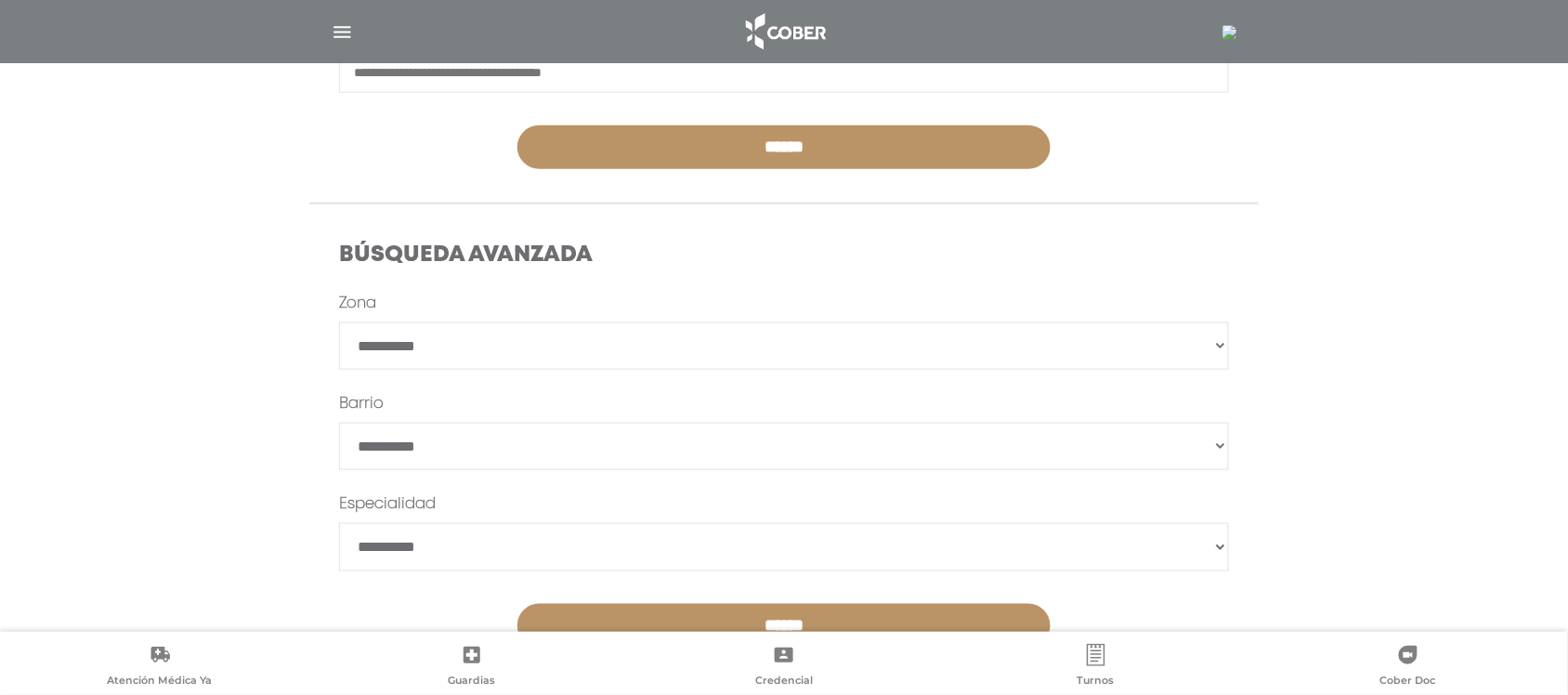 click on "**********" at bounding box center (784, 346) 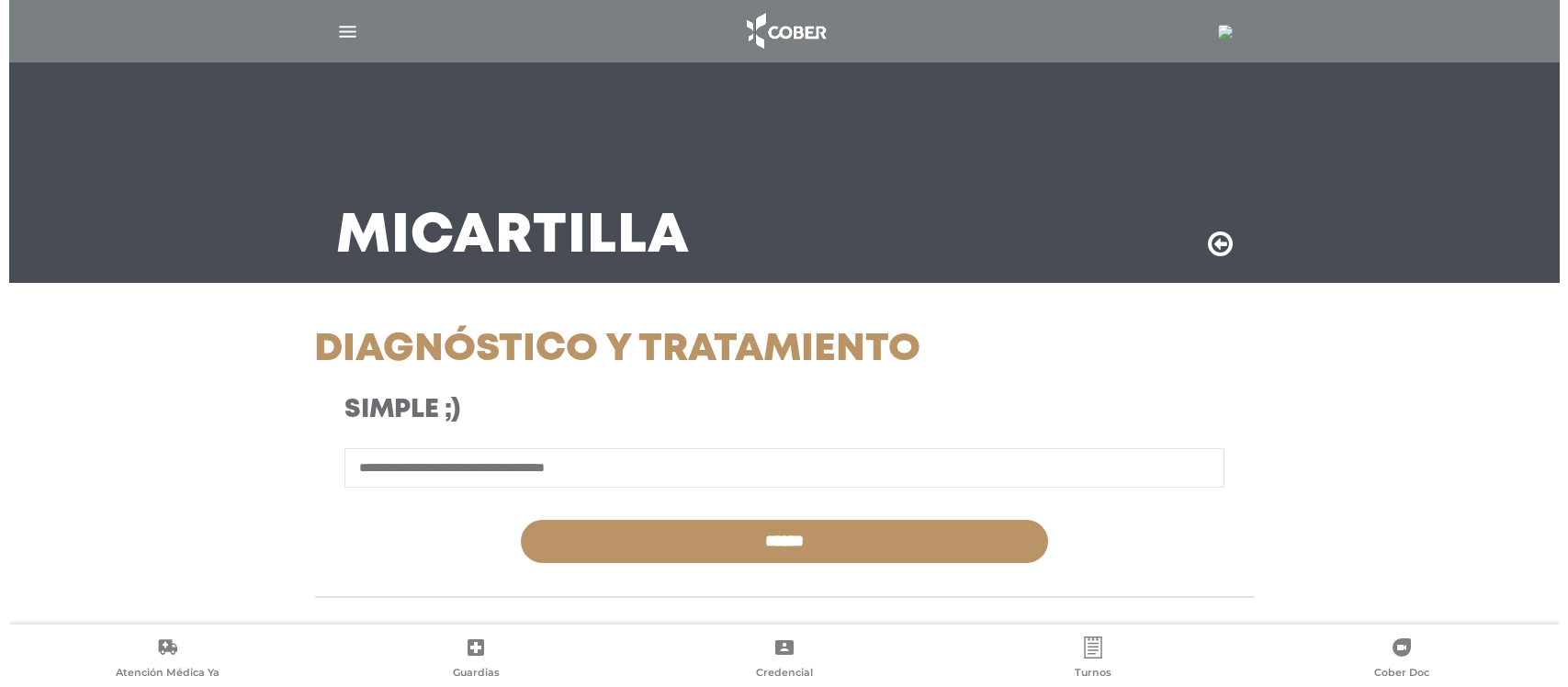 scroll, scrollTop: 457, scrollLeft: 0, axis: vertical 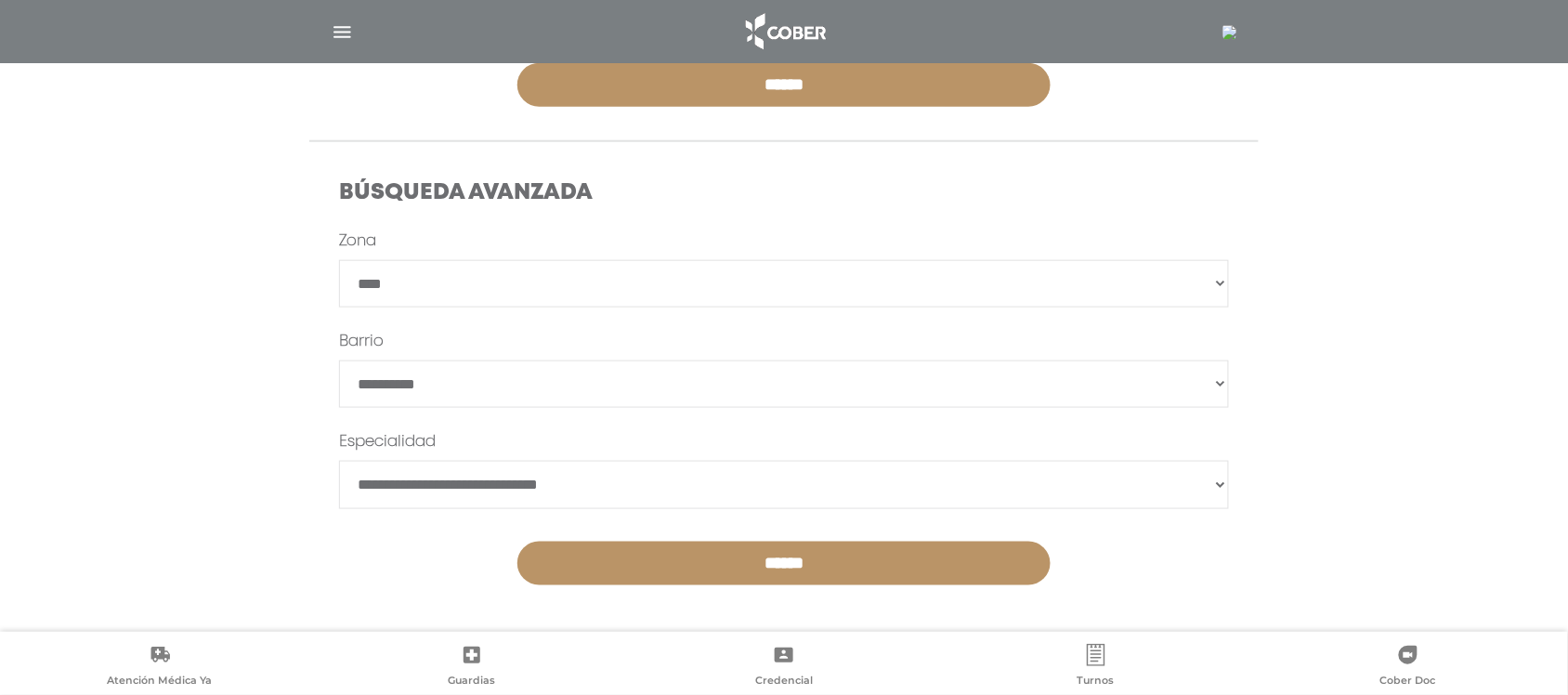 click at bounding box center [342, 32] 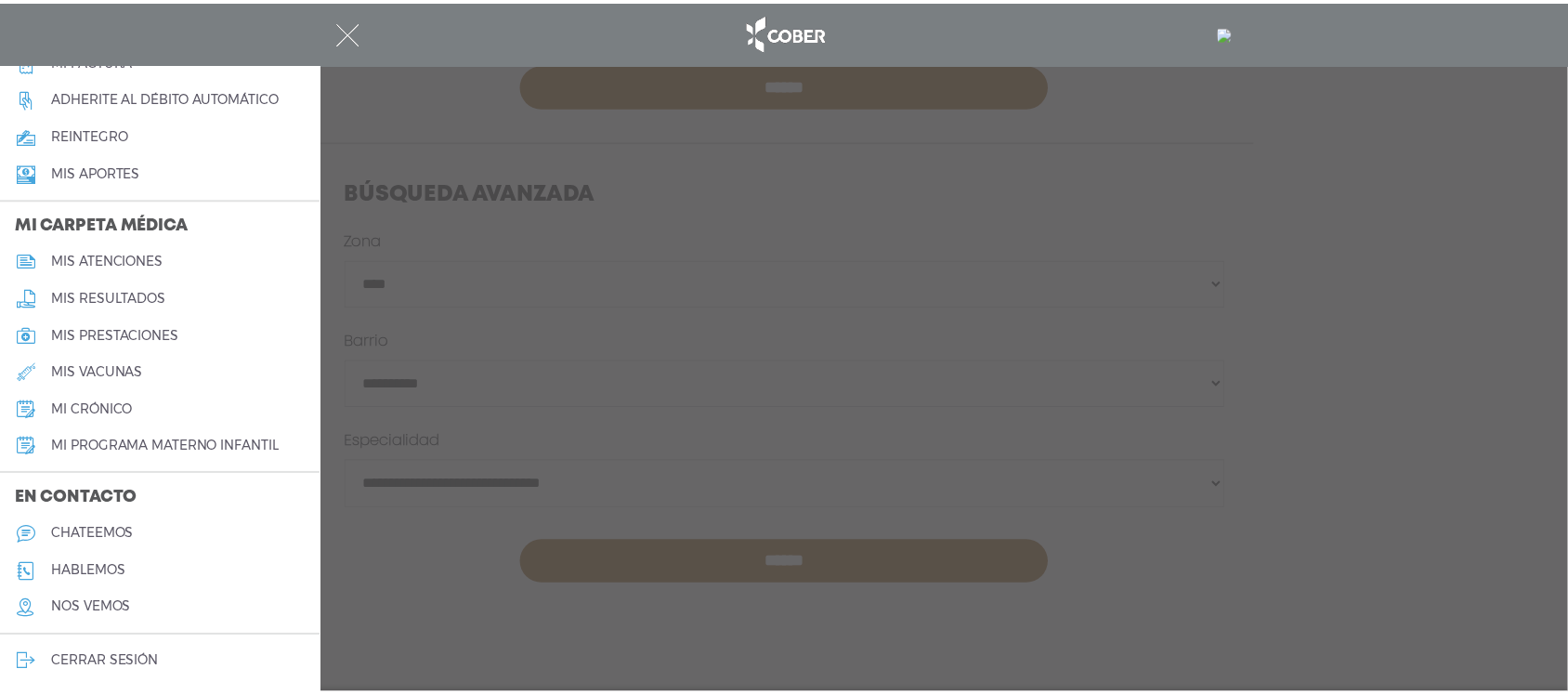 scroll, scrollTop: 0, scrollLeft: 0, axis: both 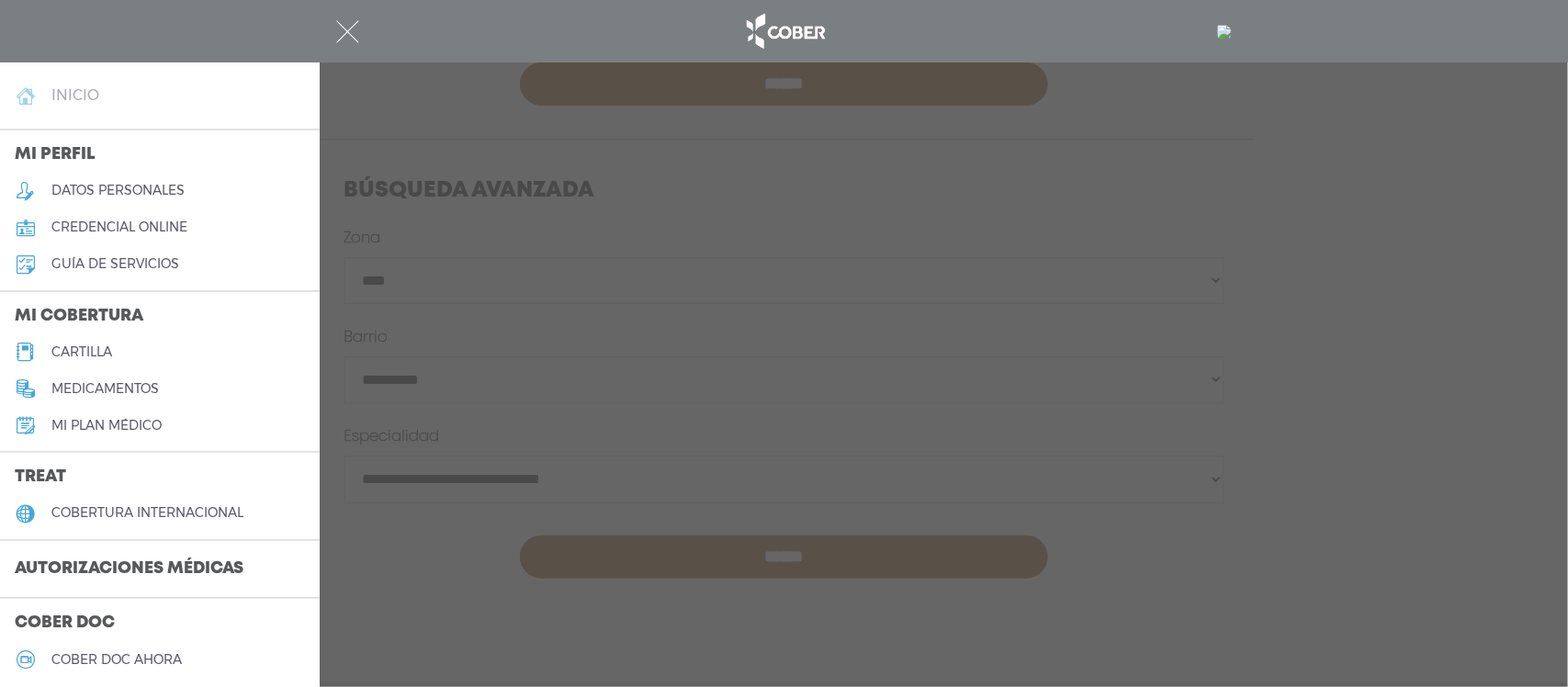 click on "inicio" at bounding box center (160, 96) 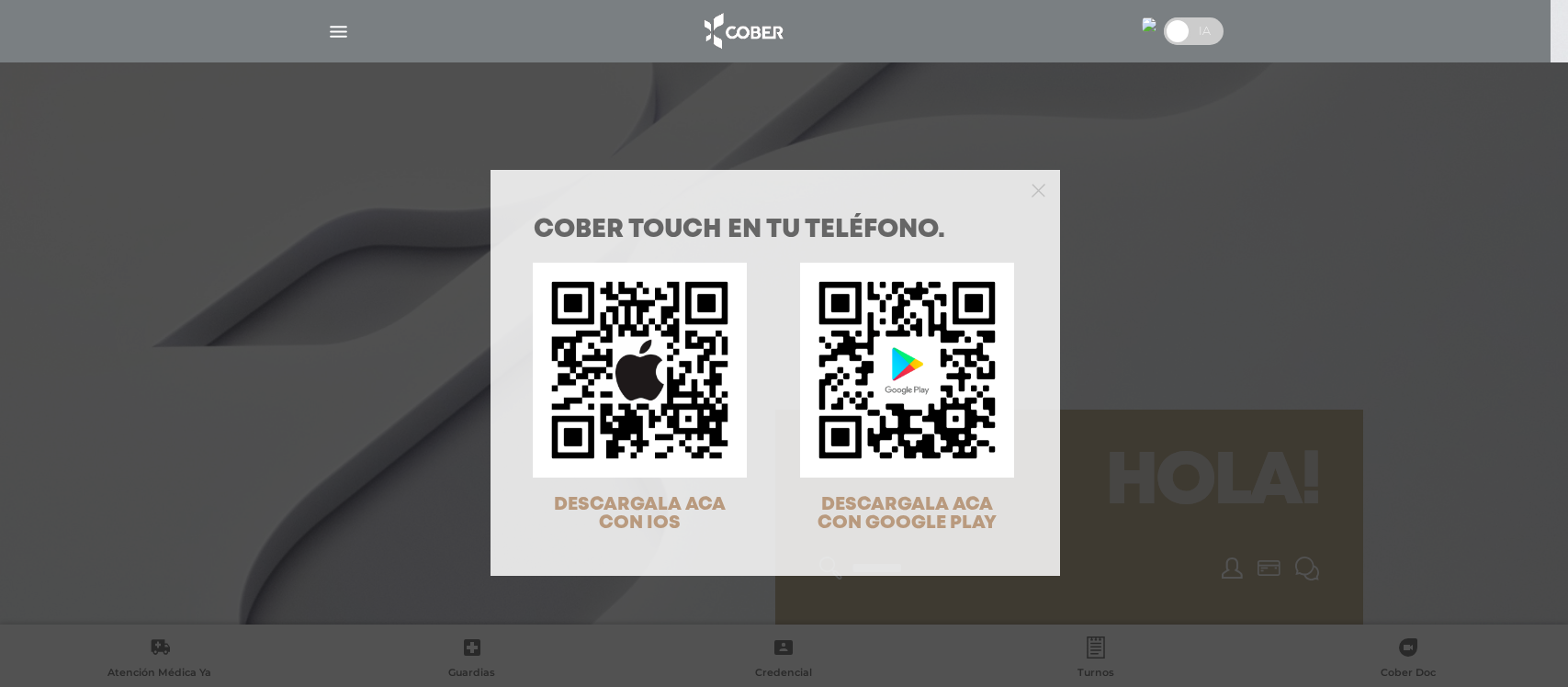 scroll, scrollTop: 0, scrollLeft: 0, axis: both 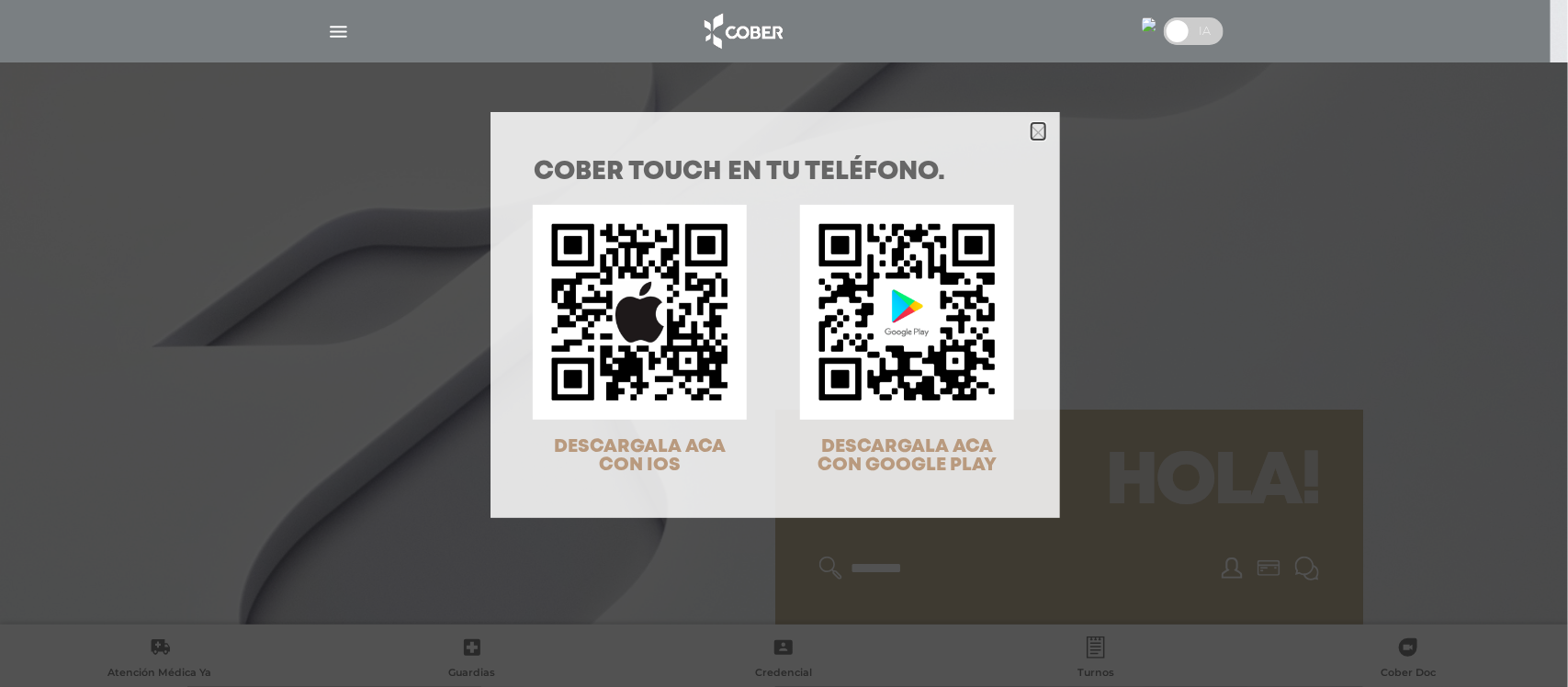 click at bounding box center (1038, 132) 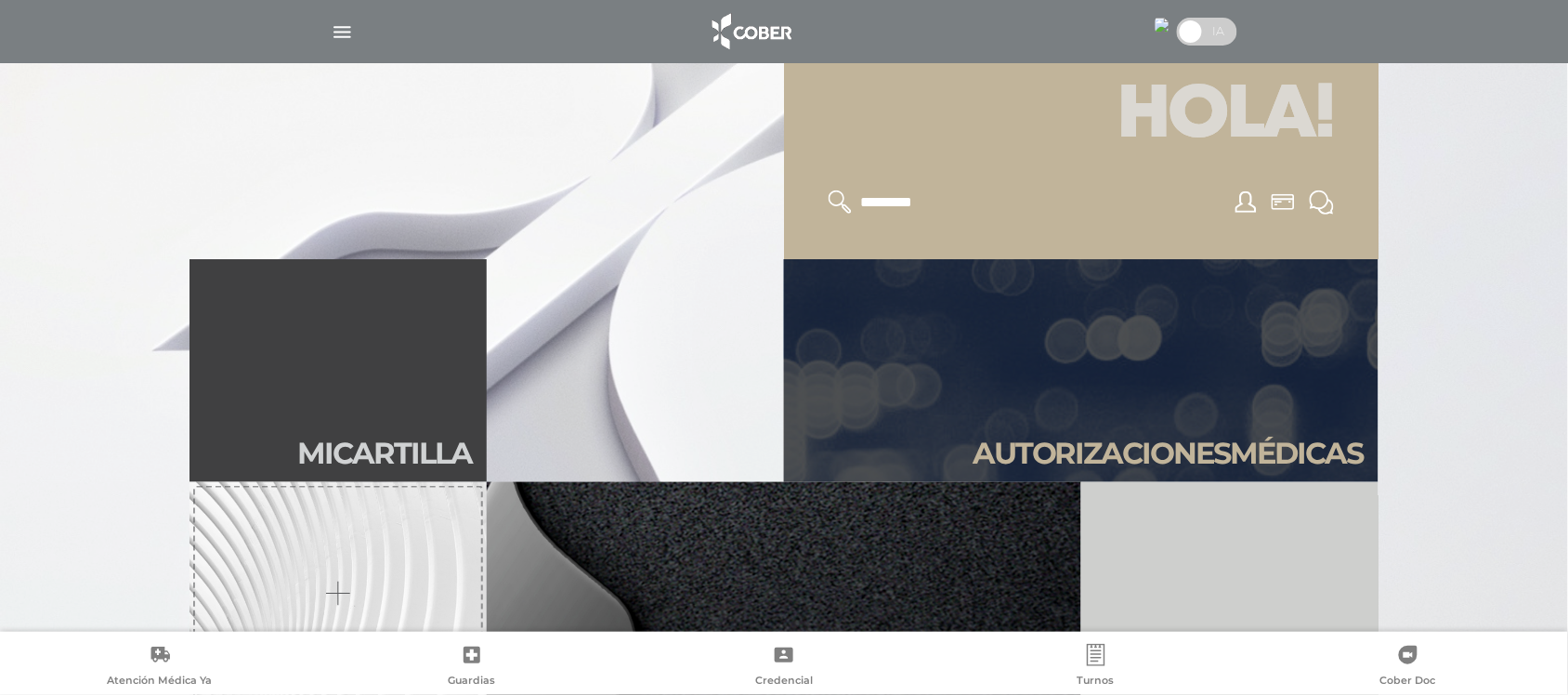 scroll, scrollTop: 372, scrollLeft: 0, axis: vertical 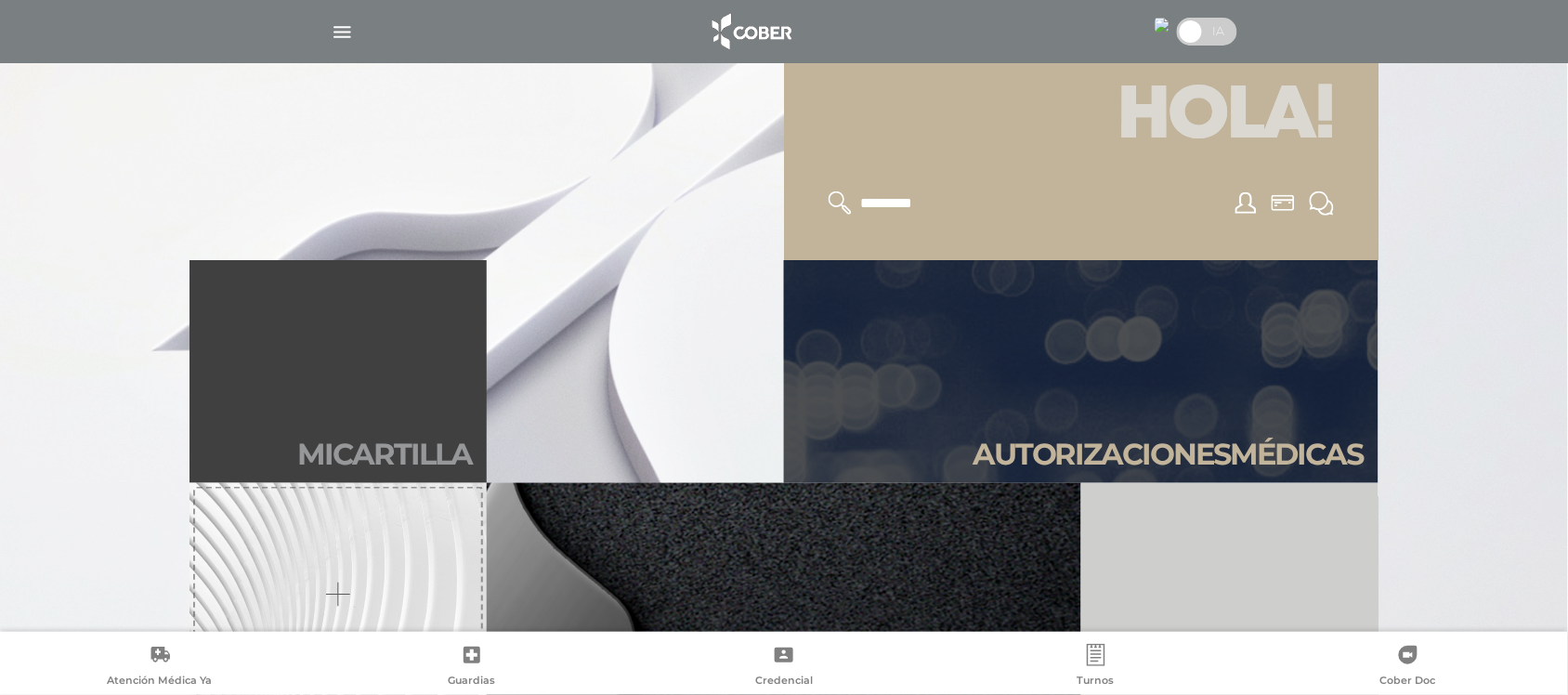 click on "Mi  car tilla" at bounding box center [338, 372] 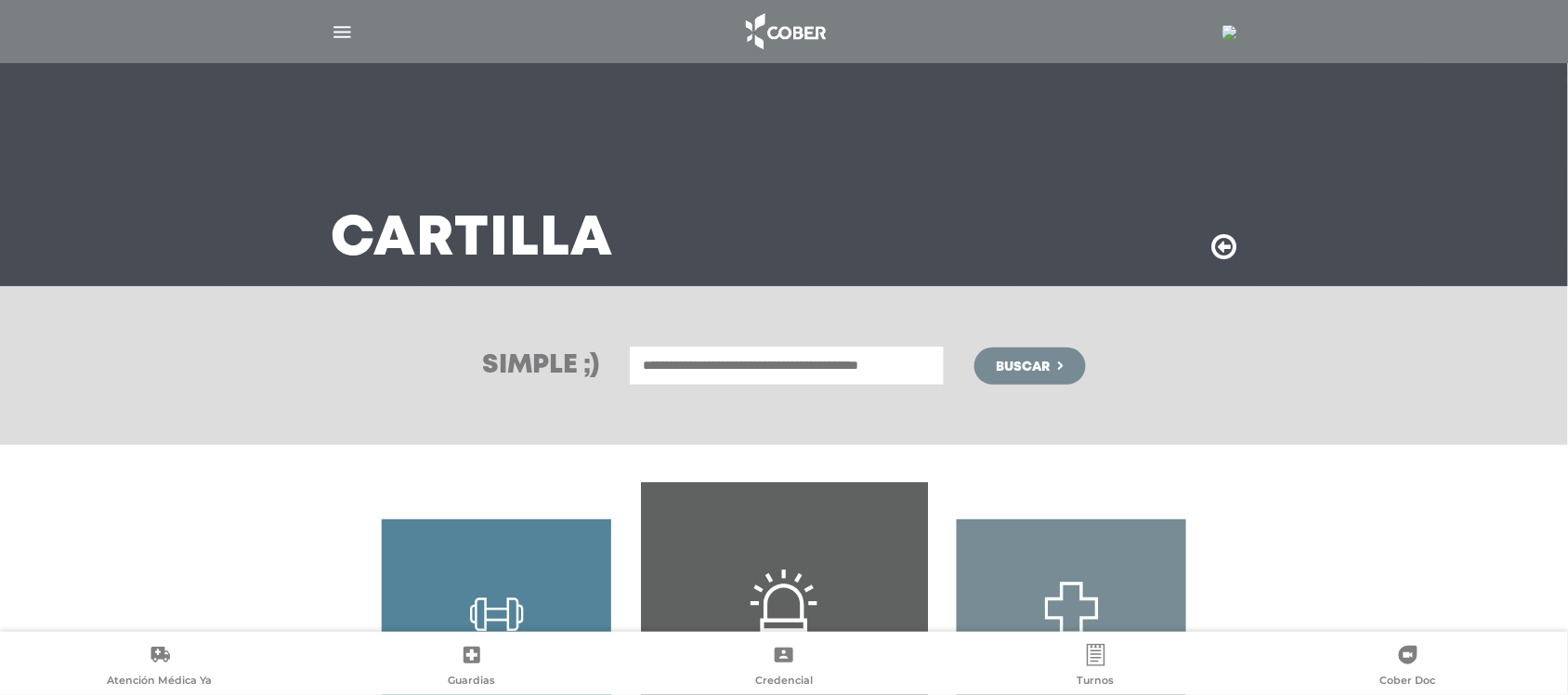 scroll, scrollTop: 258, scrollLeft: 0, axis: vertical 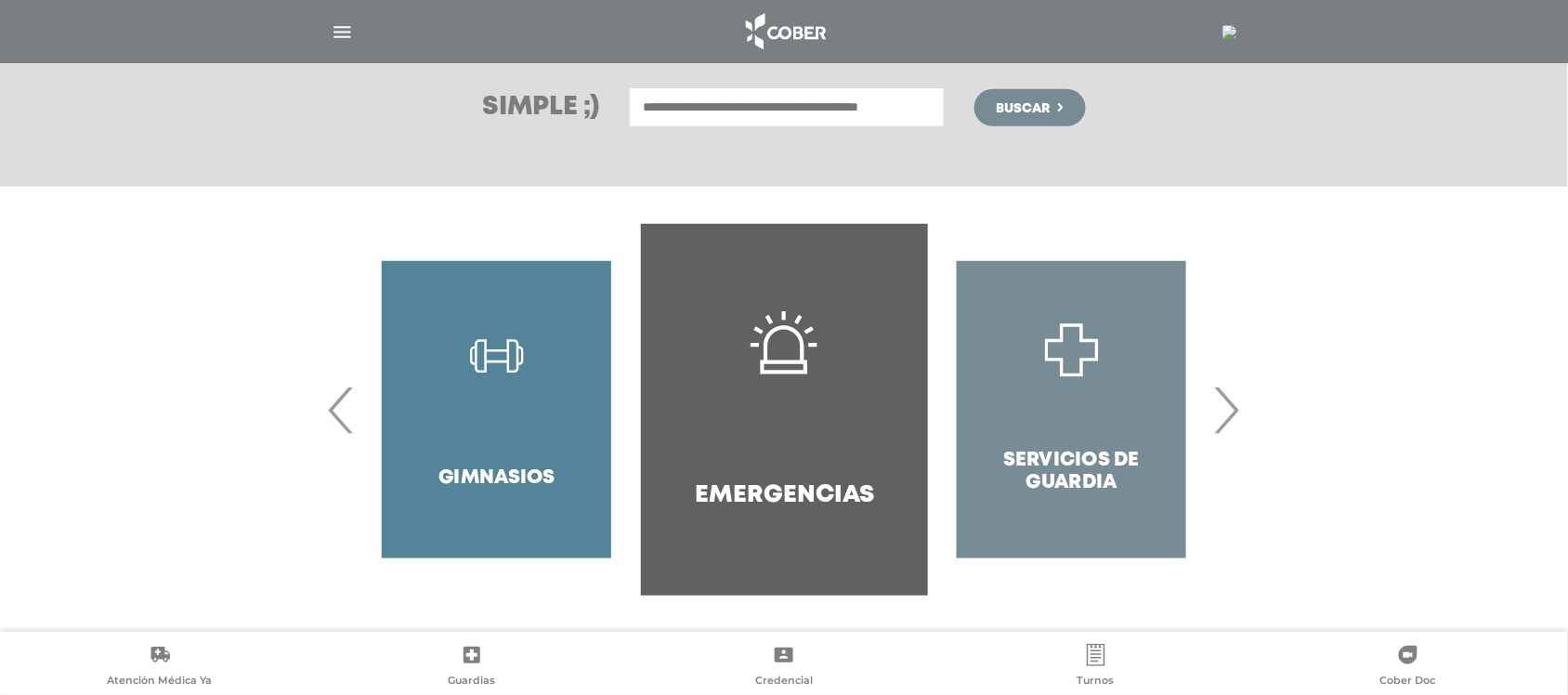 click on "›" at bounding box center (1226, 410) 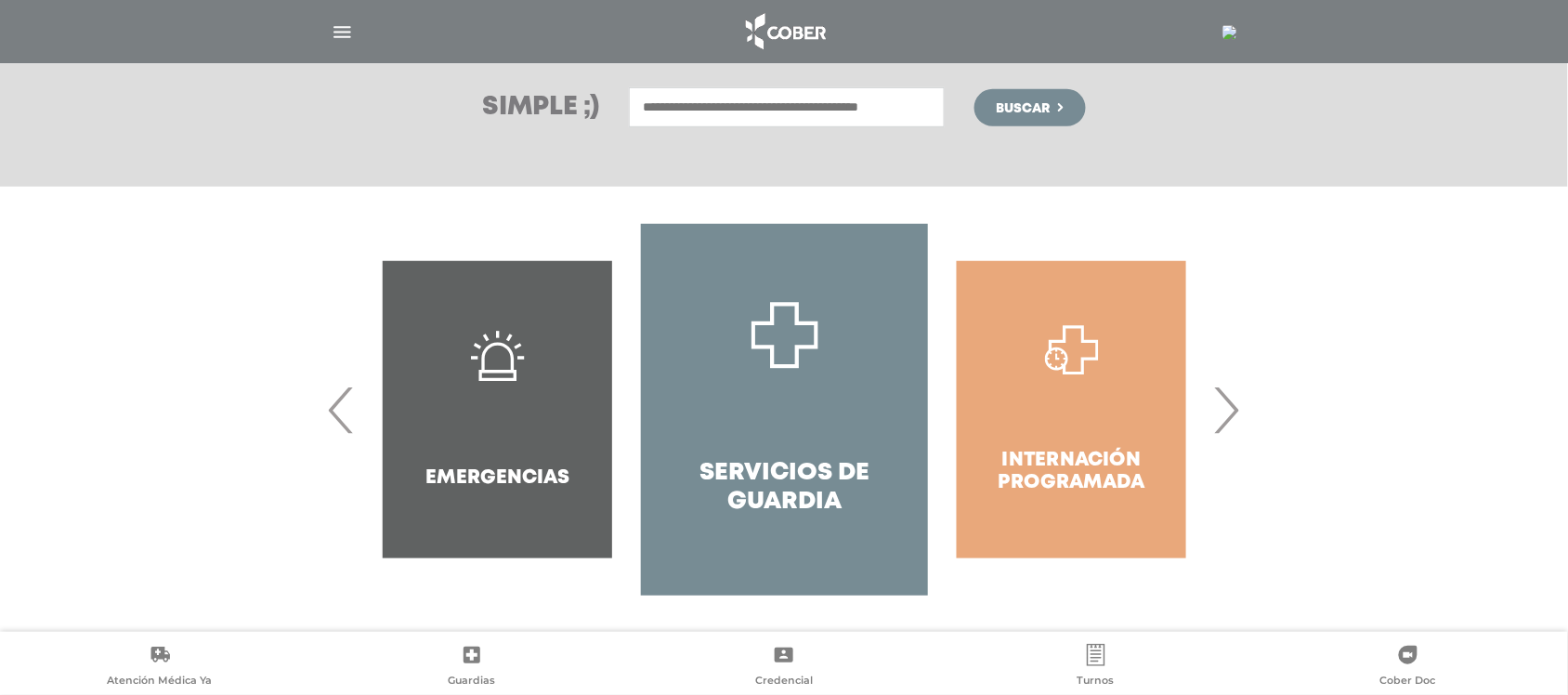 click on "›" at bounding box center (1226, 410) 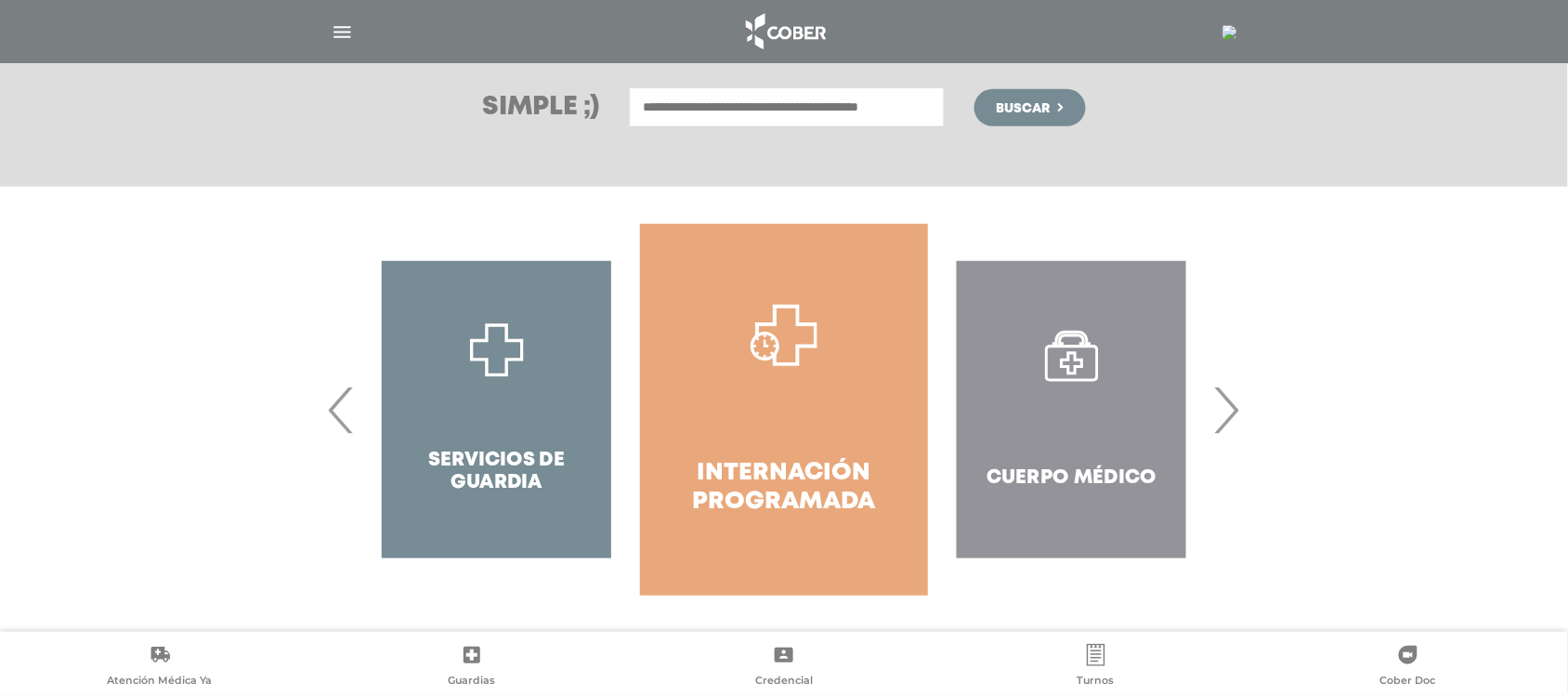 click on "›" at bounding box center (1226, 410) 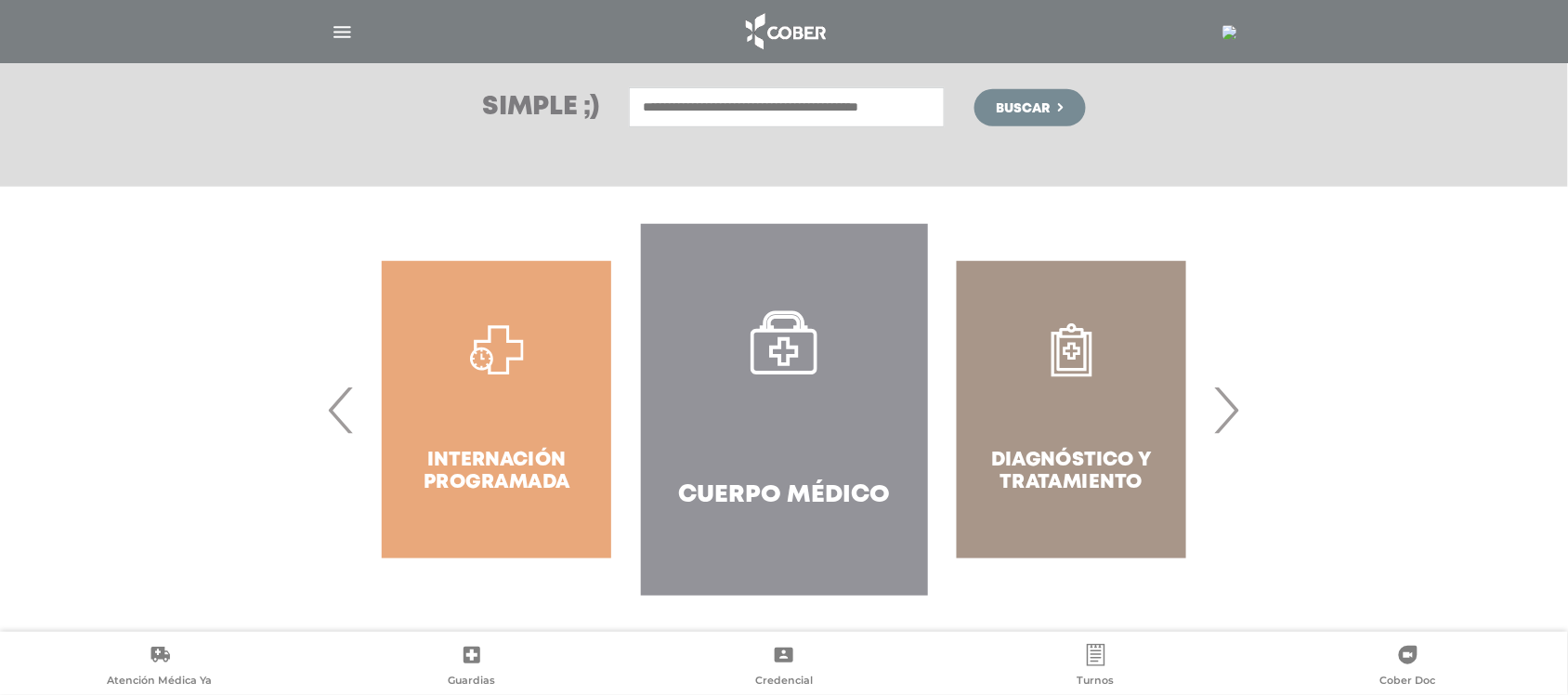 click on "›" at bounding box center (1226, 410) 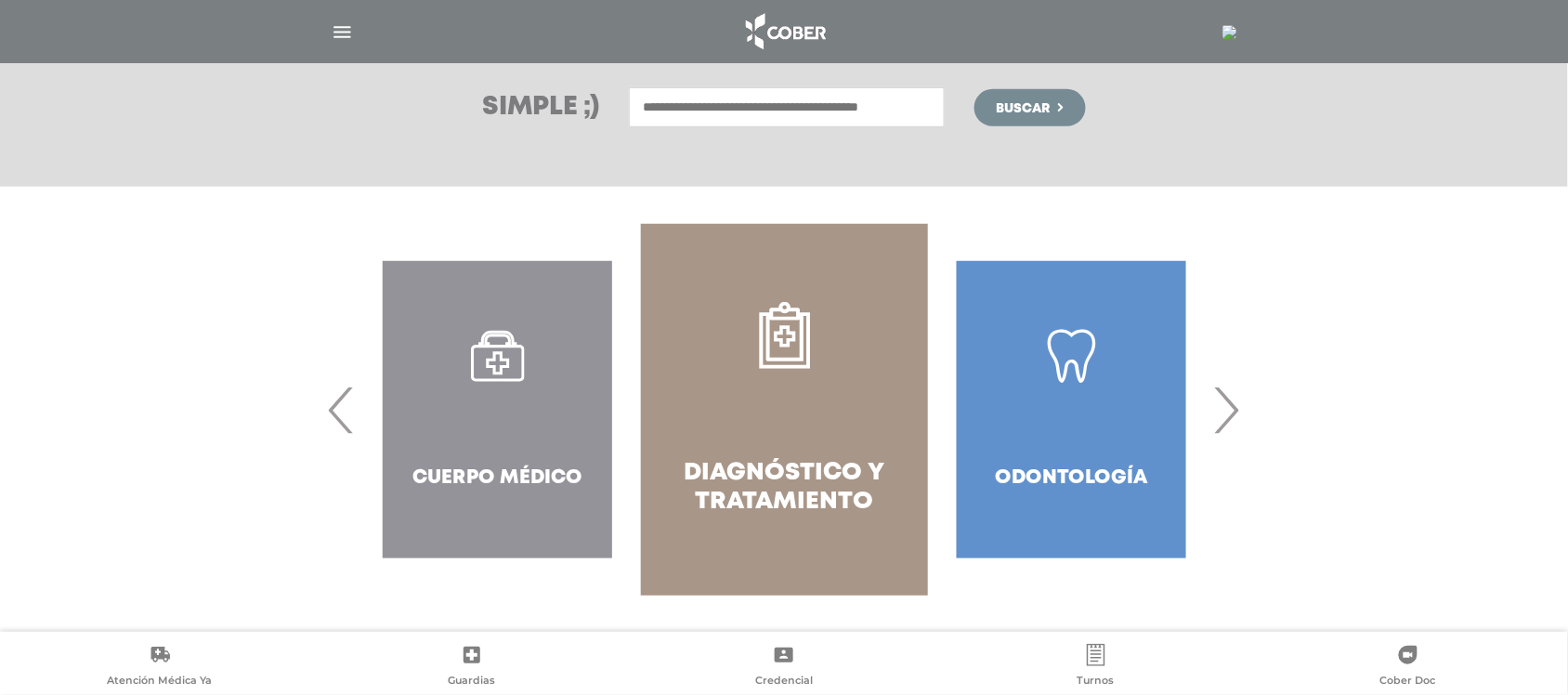 click on "›" at bounding box center (1226, 410) 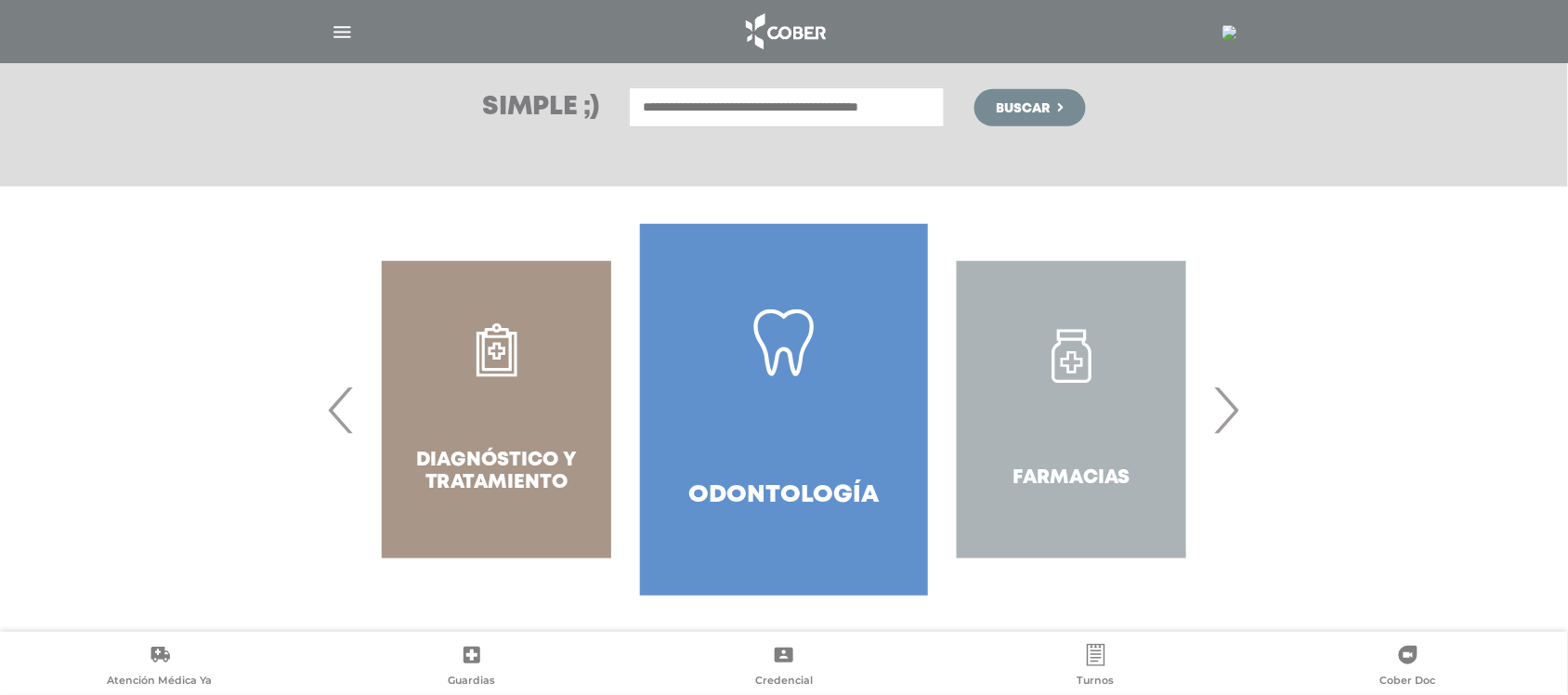click on "›" at bounding box center (1226, 410) 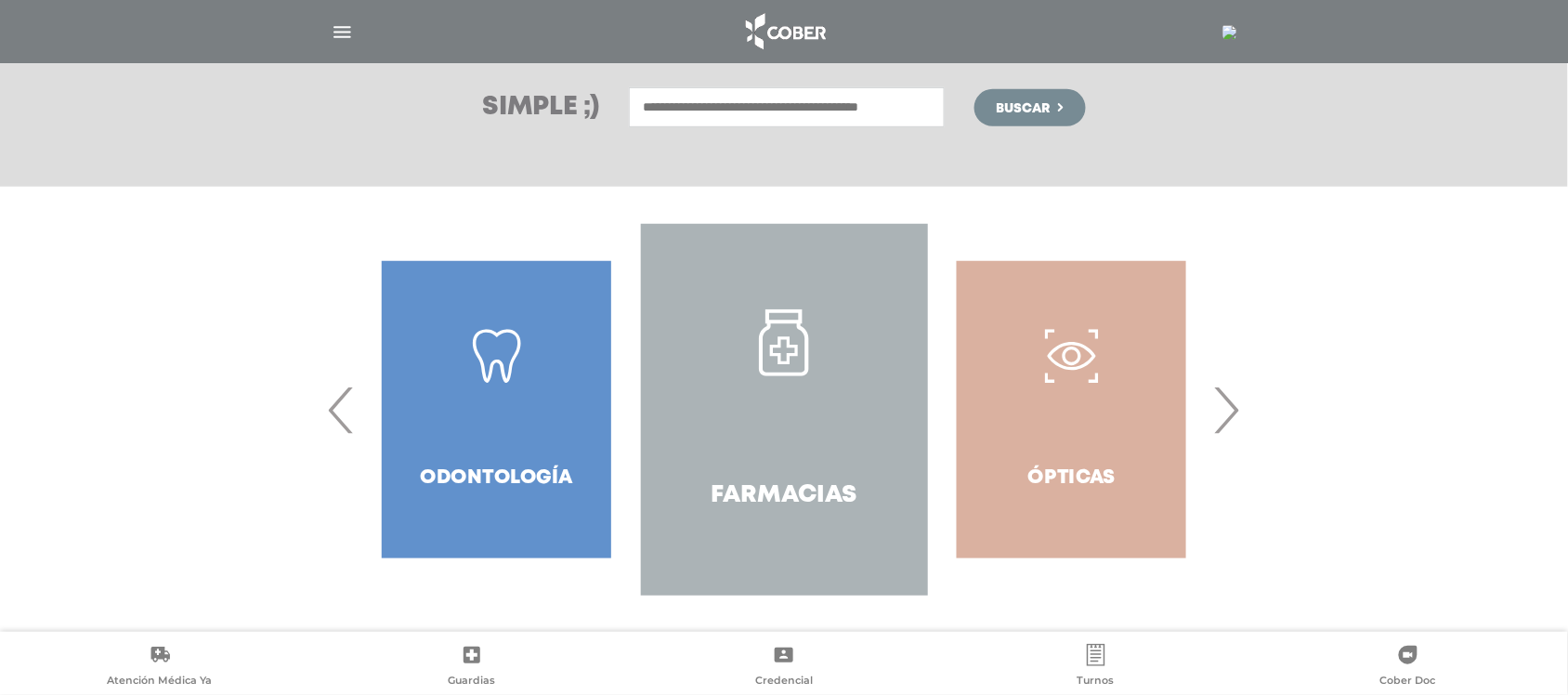 click on "Farmacias" at bounding box center (784, 410) 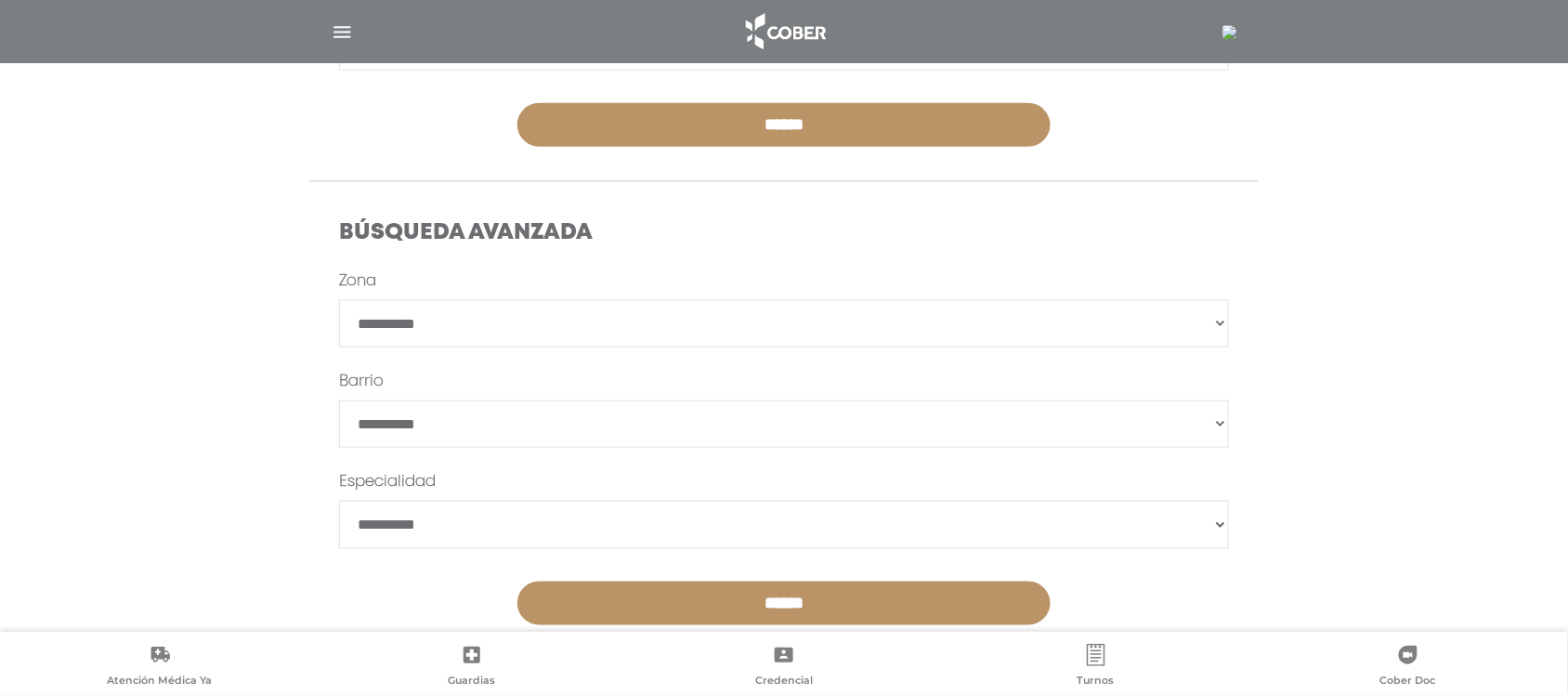 scroll, scrollTop: 424, scrollLeft: 0, axis: vertical 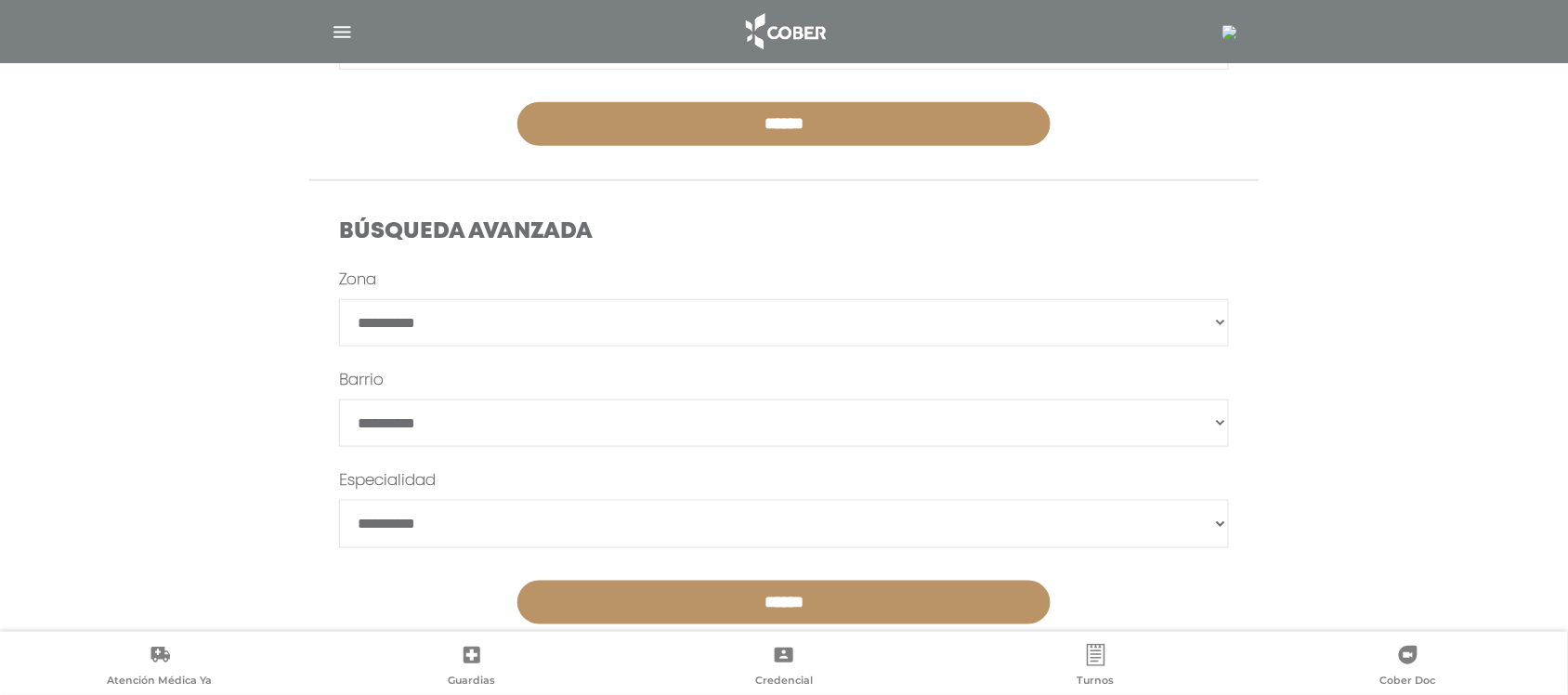 click on "**********" at bounding box center (784, 322) 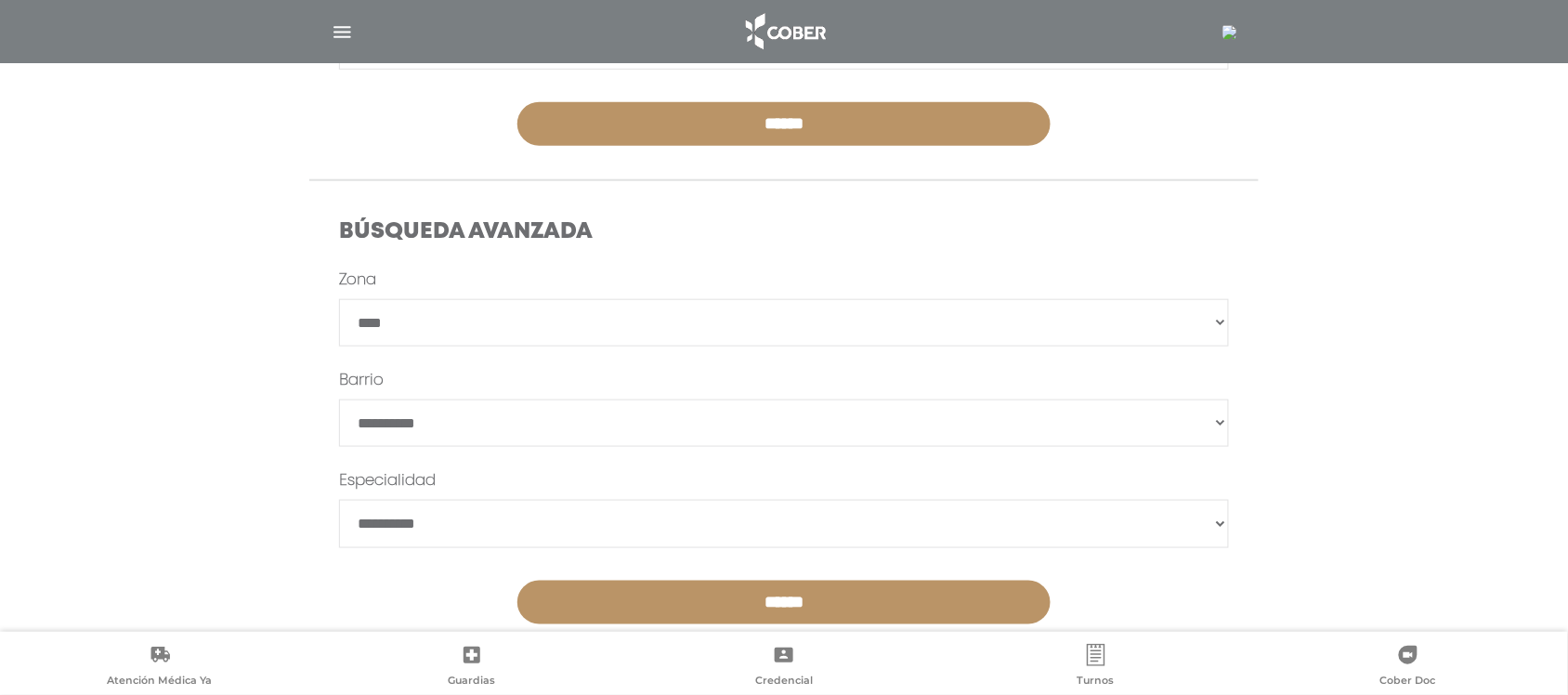 click on "**********" at bounding box center (784, 322) 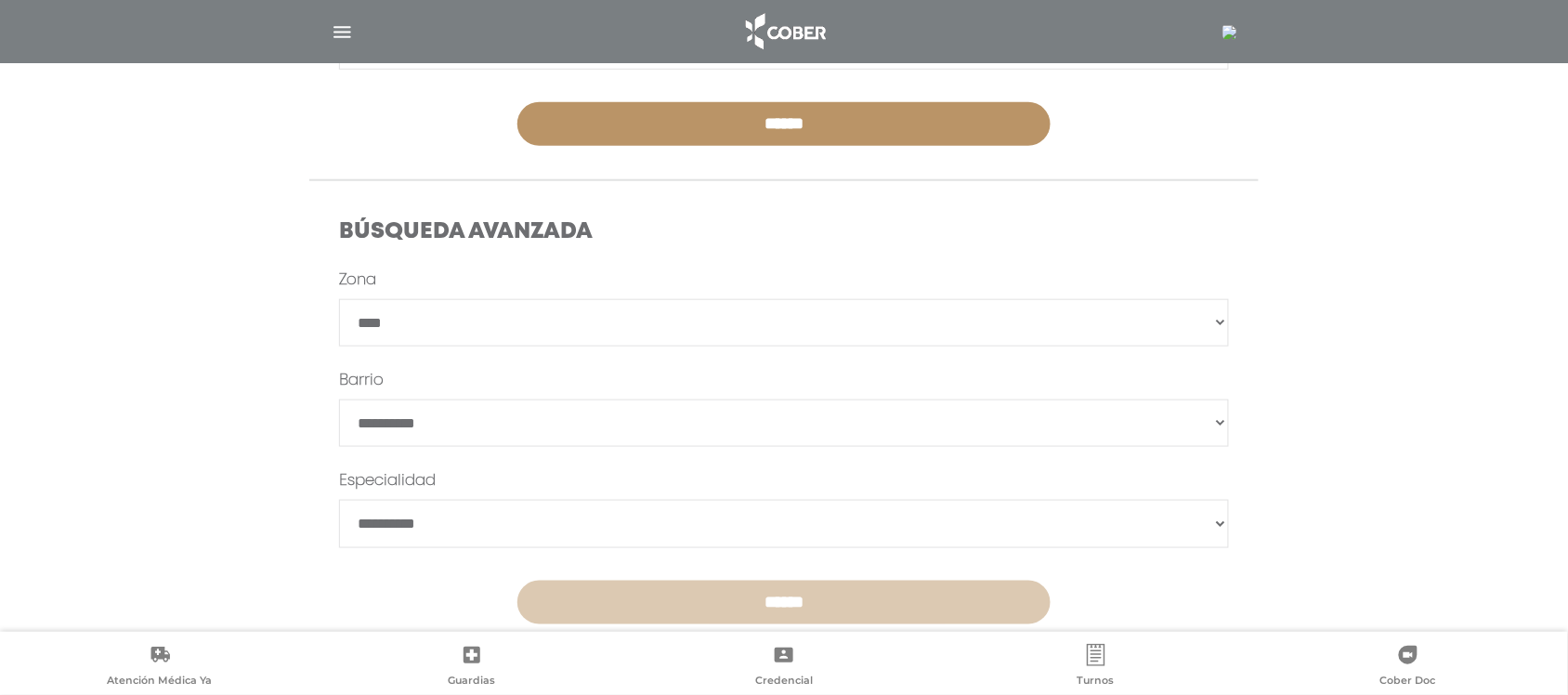 click on "******" at bounding box center [784, 602] 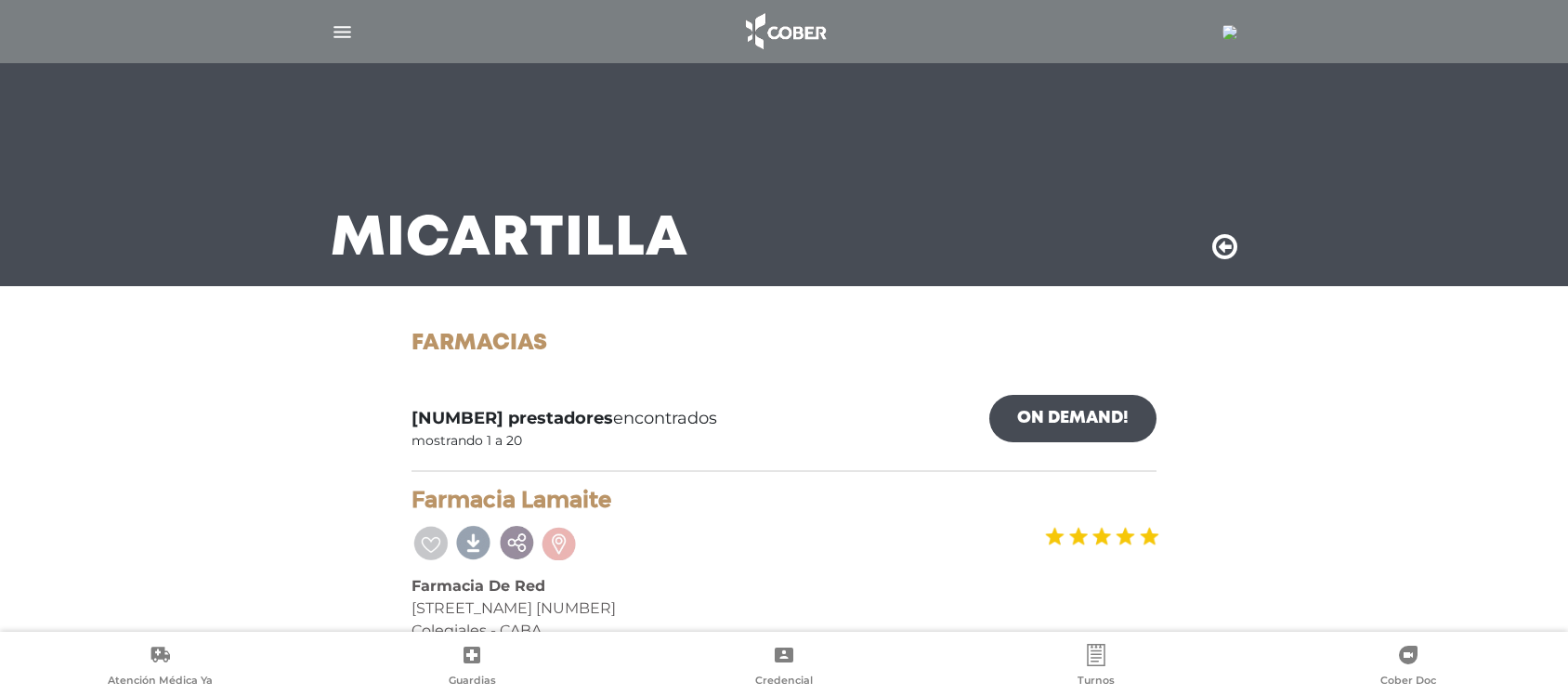 scroll, scrollTop: 0, scrollLeft: 0, axis: both 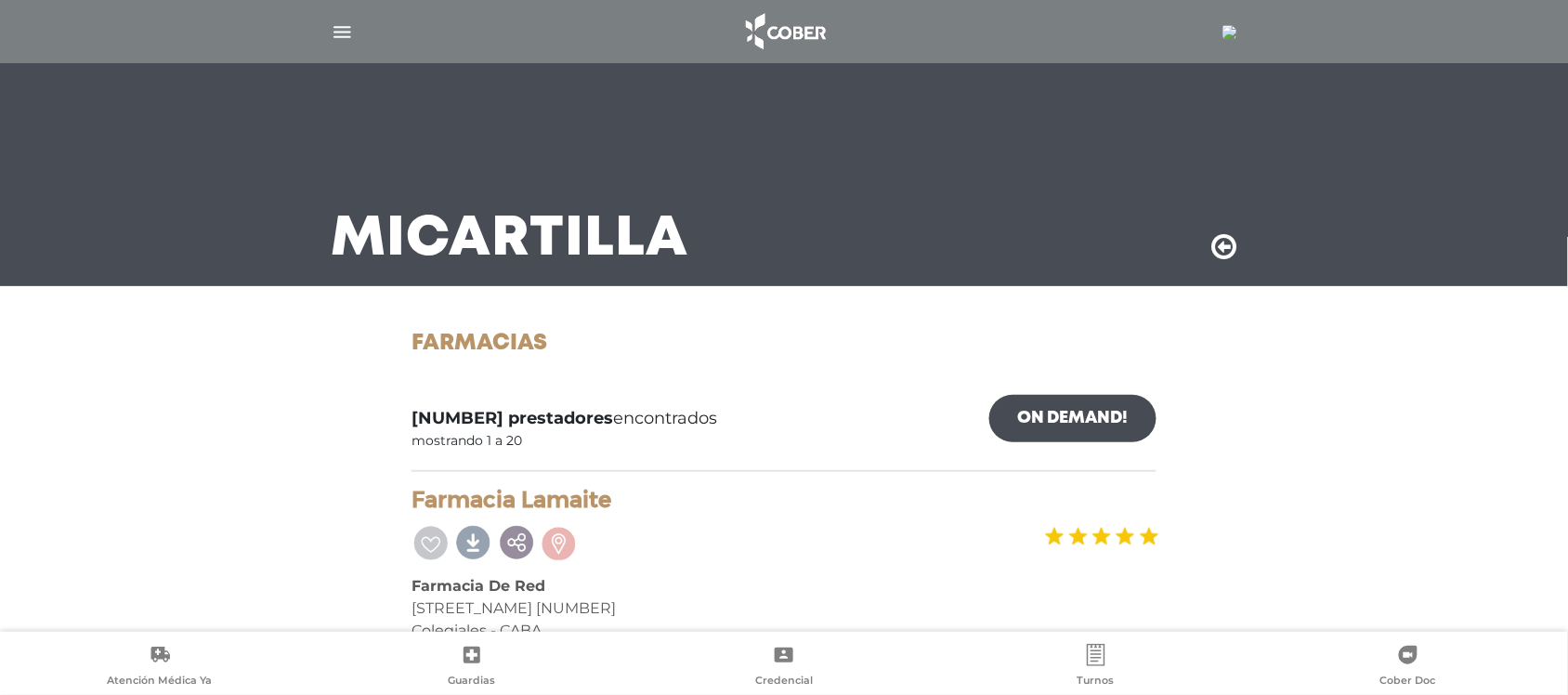click on "On Demand!" at bounding box center [1073, 418] 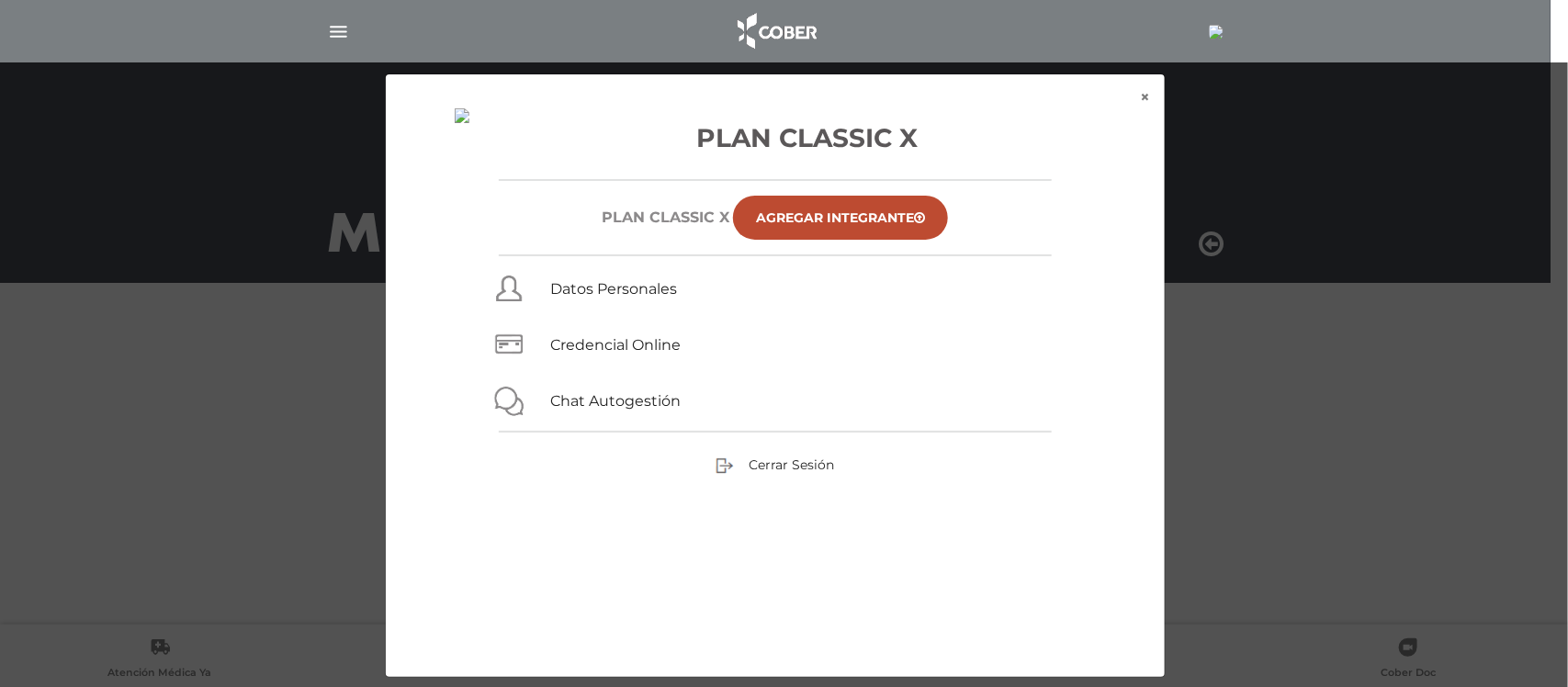 click on "×
×
[PLAN_NAME]
[PLAN_NAME]
Agregar Integrante
Datos Personales
Credencial Online
Chat Autogestión
Cerrar Sesión" at bounding box center (784, 376) 